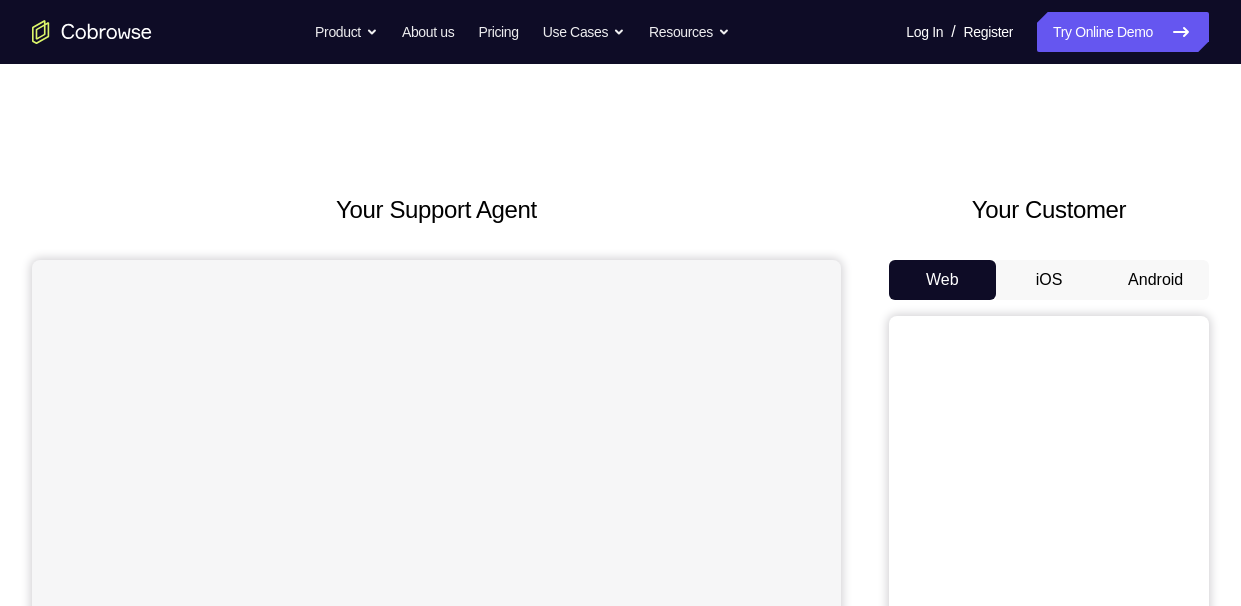 scroll, scrollTop: 94, scrollLeft: 0, axis: vertical 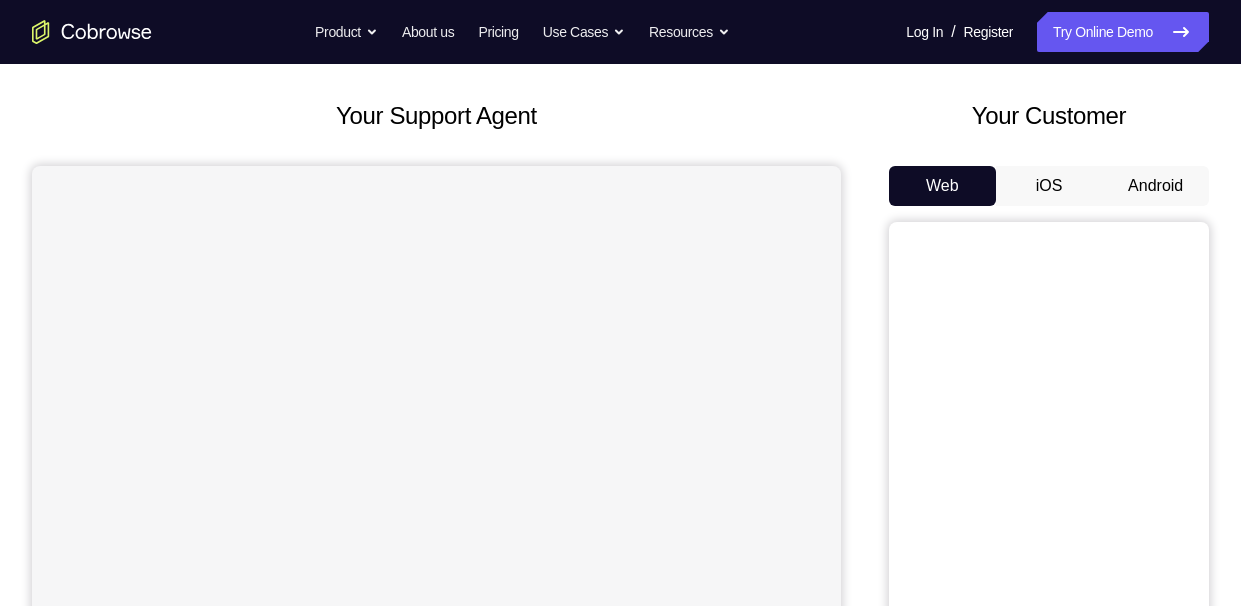 click on "Android" at bounding box center (1155, 186) 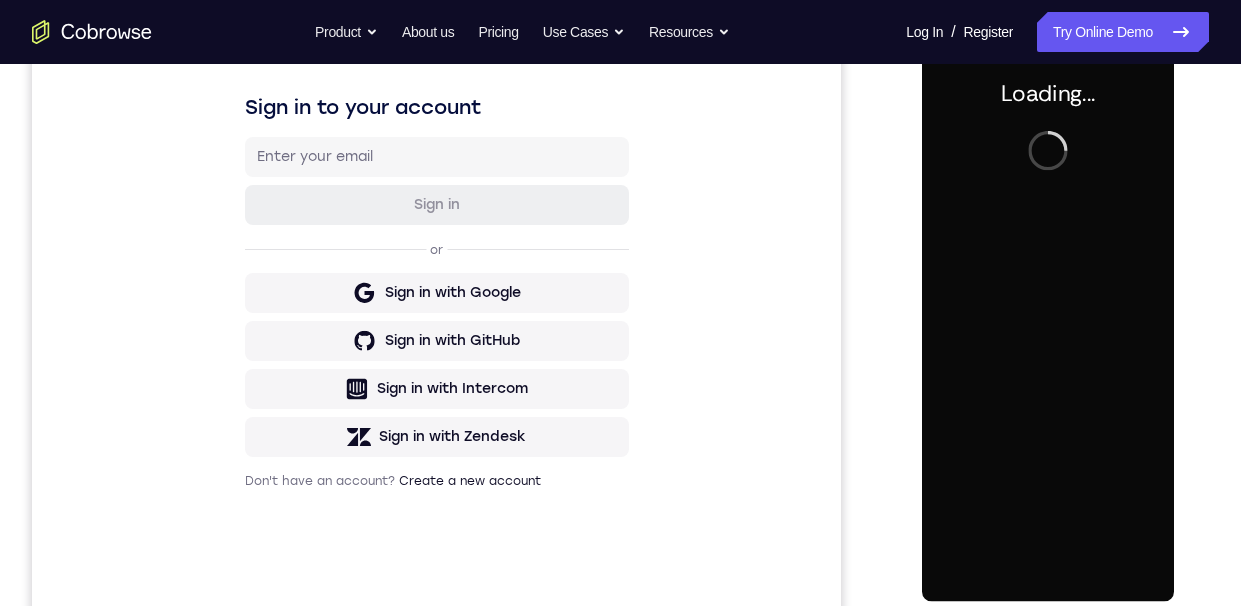 scroll, scrollTop: 0, scrollLeft: 0, axis: both 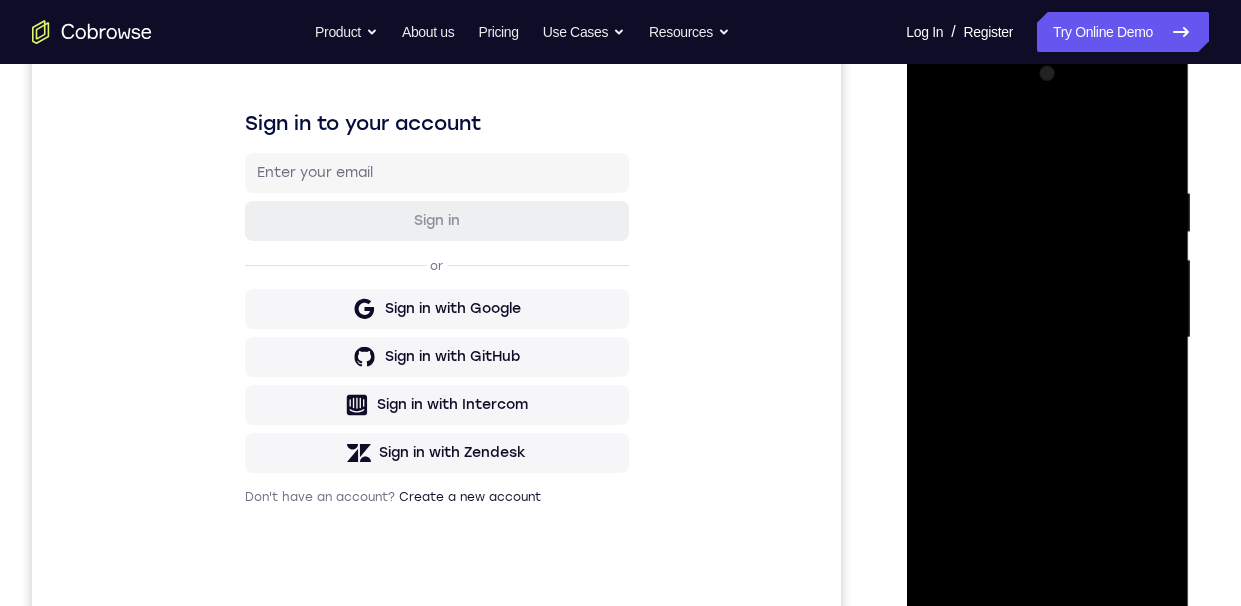click at bounding box center (1047, 338) 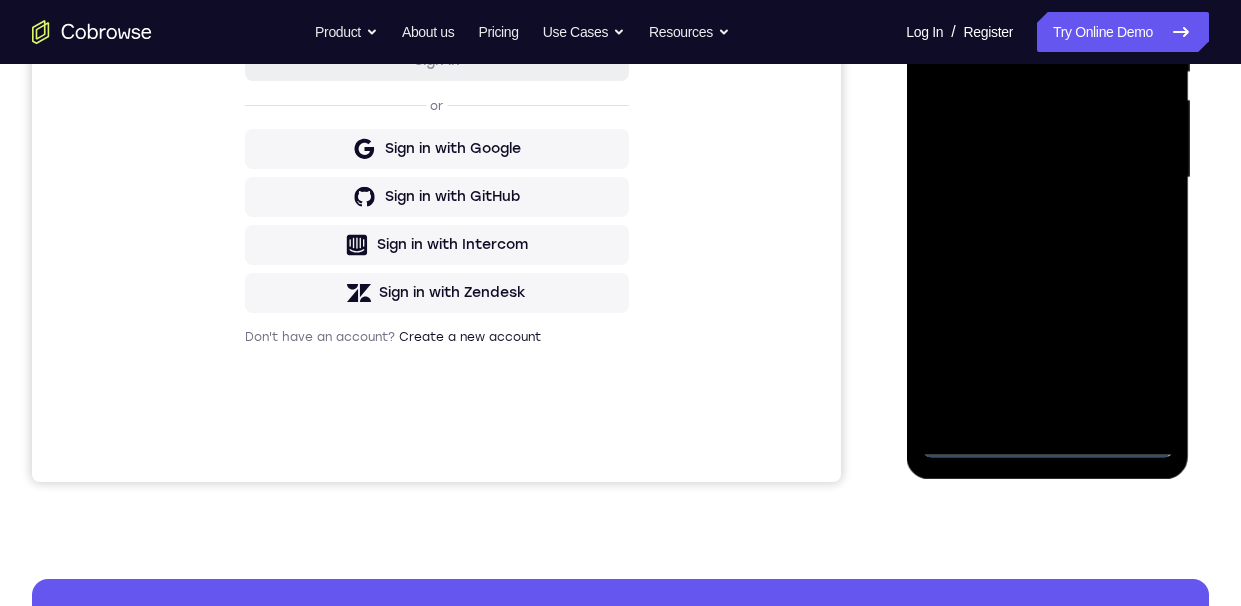click at bounding box center [1047, 178] 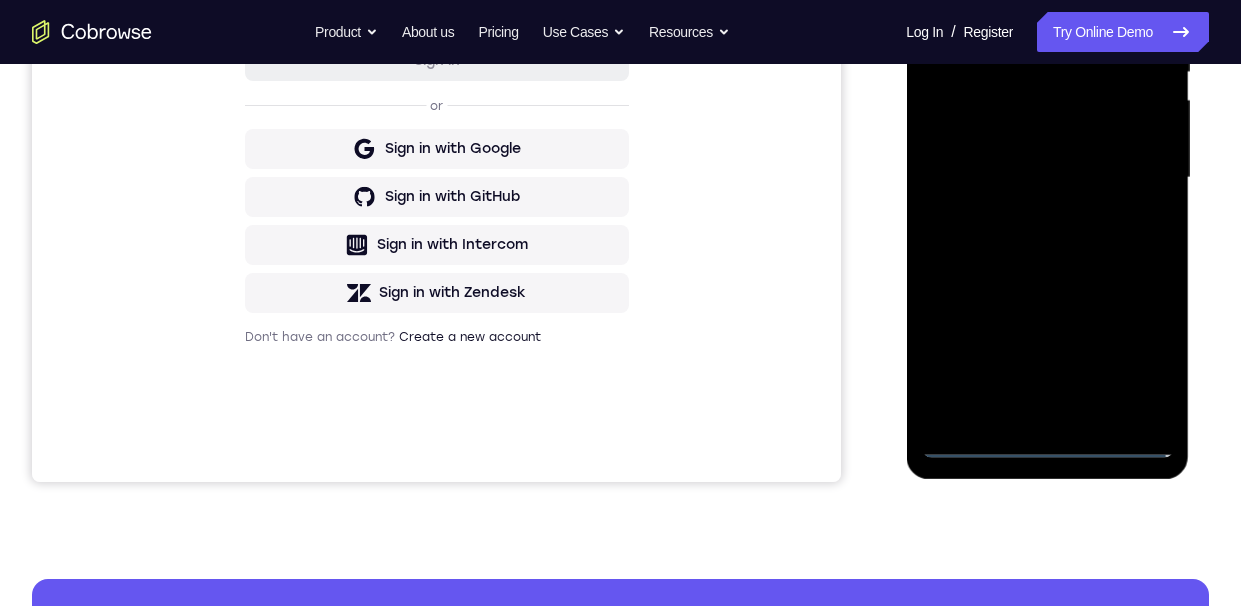click at bounding box center [1047, 178] 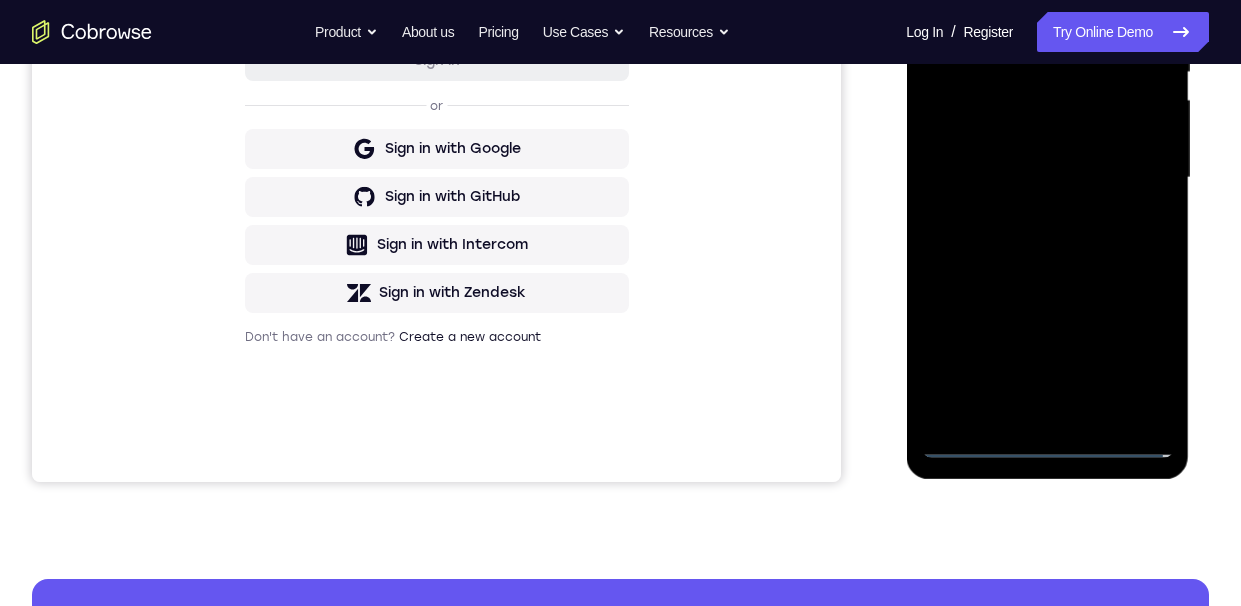 click at bounding box center (1047, 178) 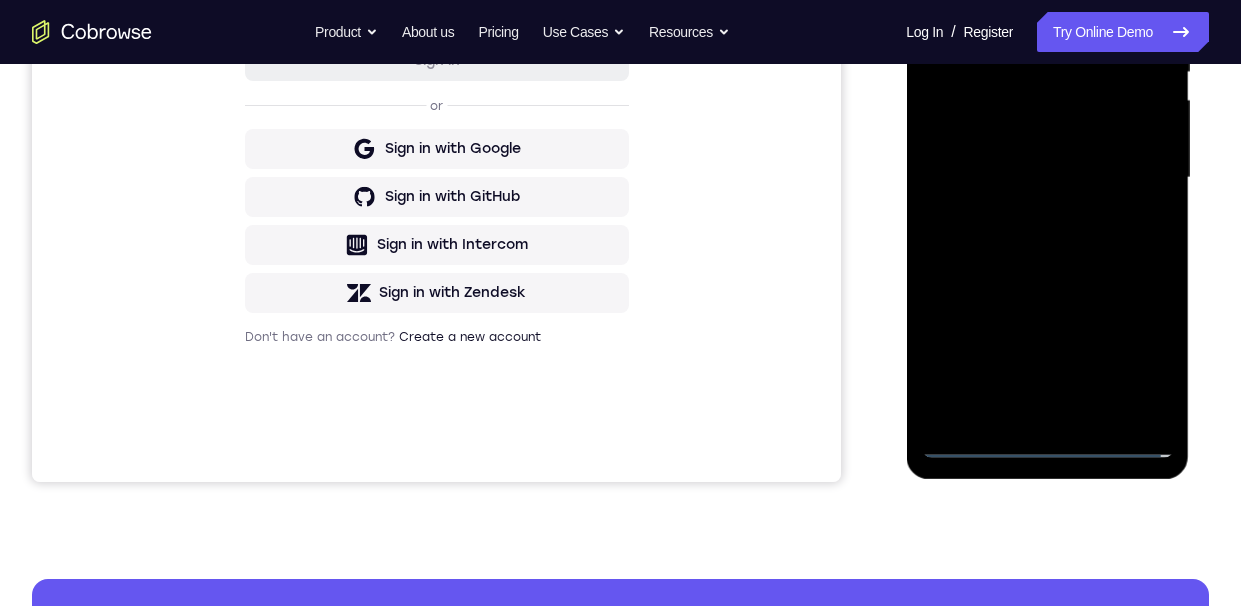 scroll, scrollTop: 275, scrollLeft: 0, axis: vertical 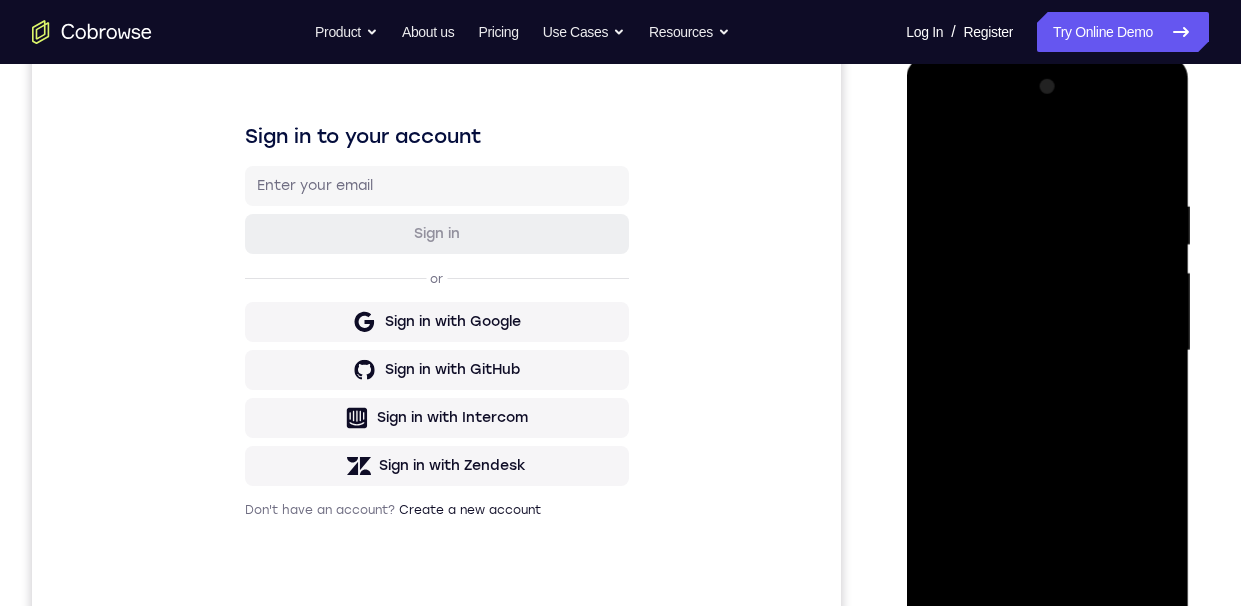 click at bounding box center (1047, 351) 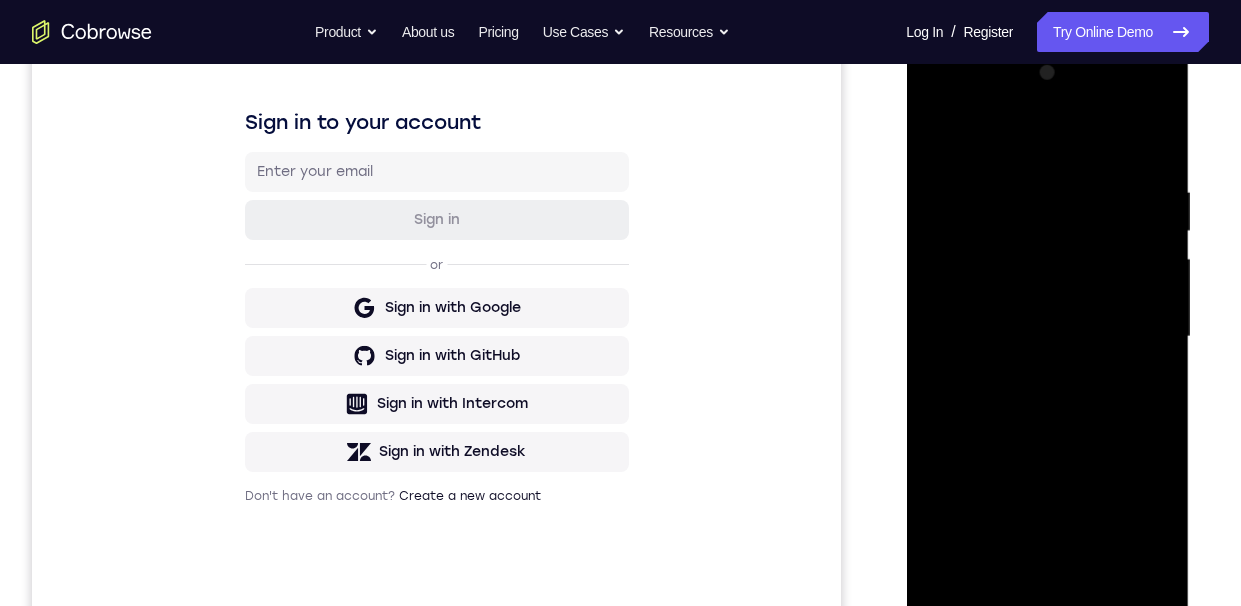 click at bounding box center [1047, 337] 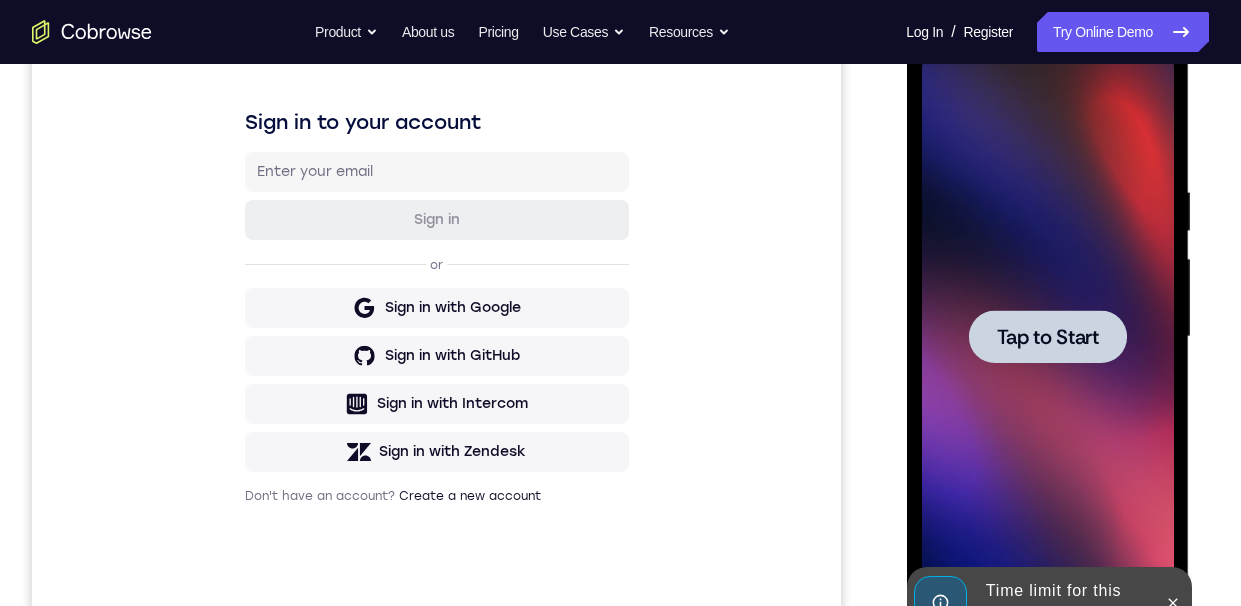 click on "Tap to Start" at bounding box center (1047, 337) 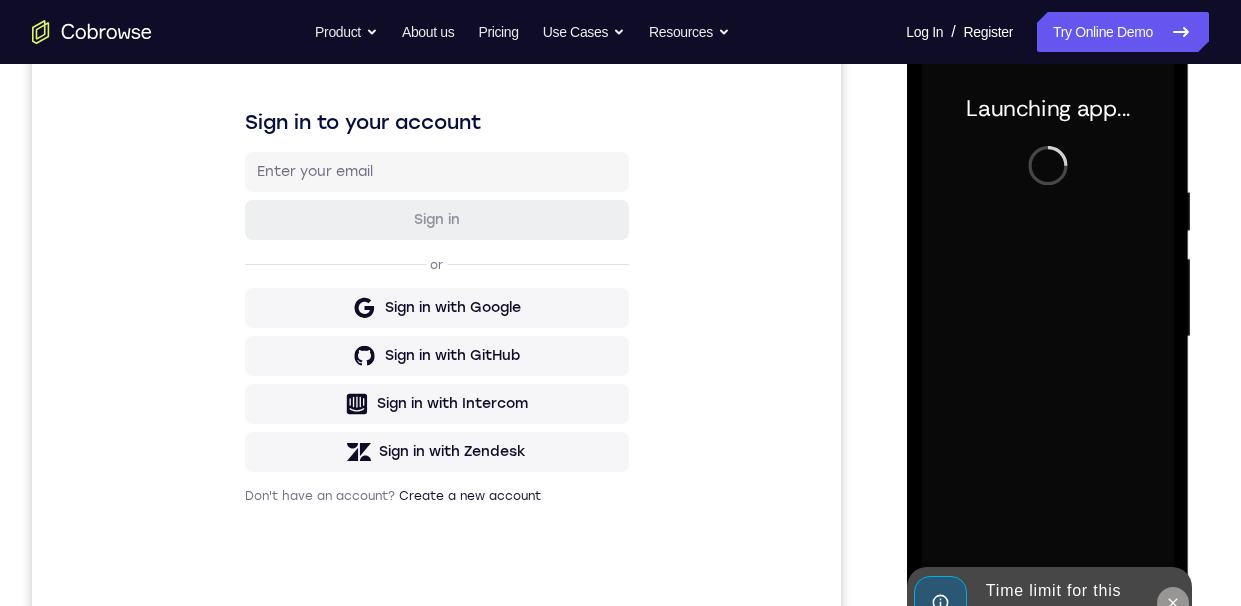 click 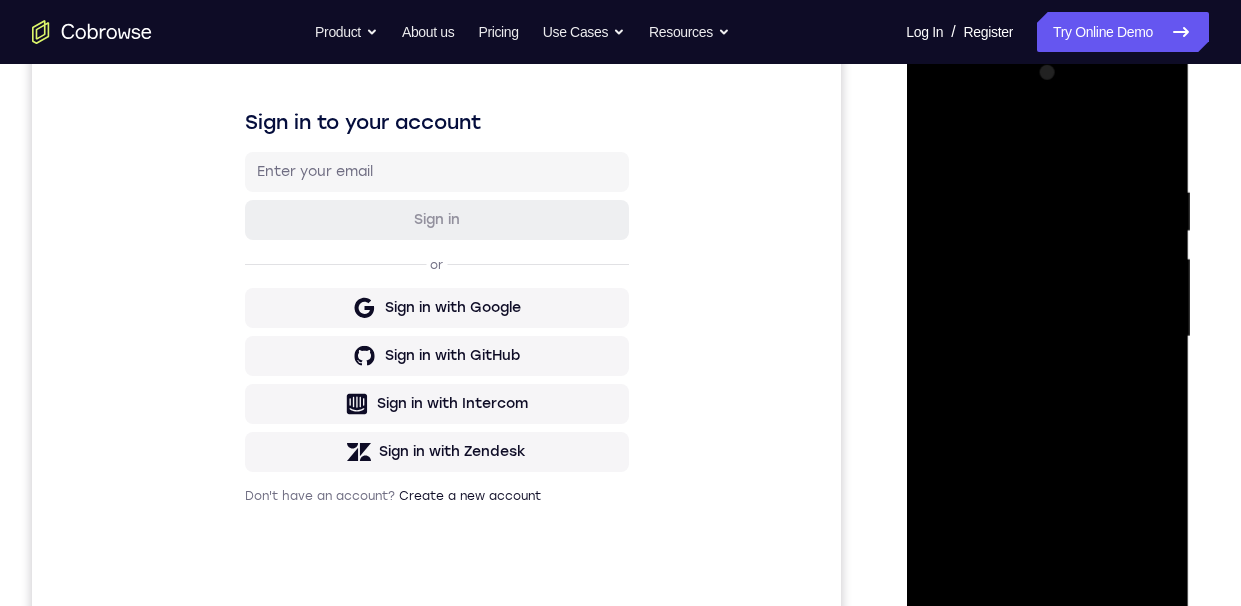 click at bounding box center [1047, 337] 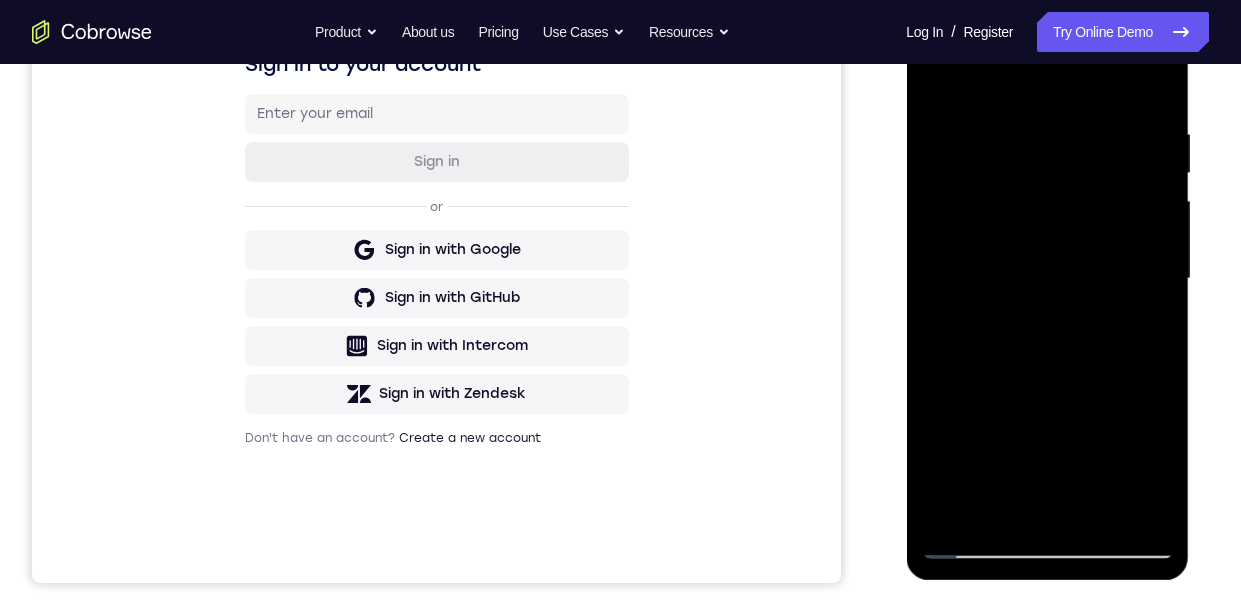scroll, scrollTop: 334, scrollLeft: 0, axis: vertical 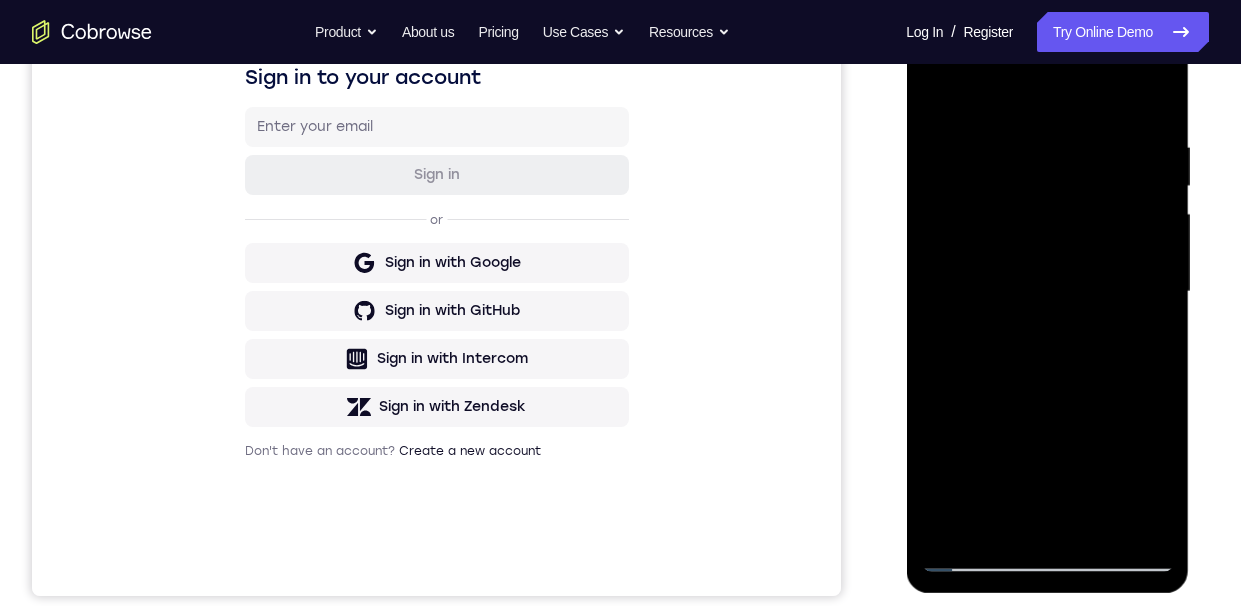 click at bounding box center (1047, 292) 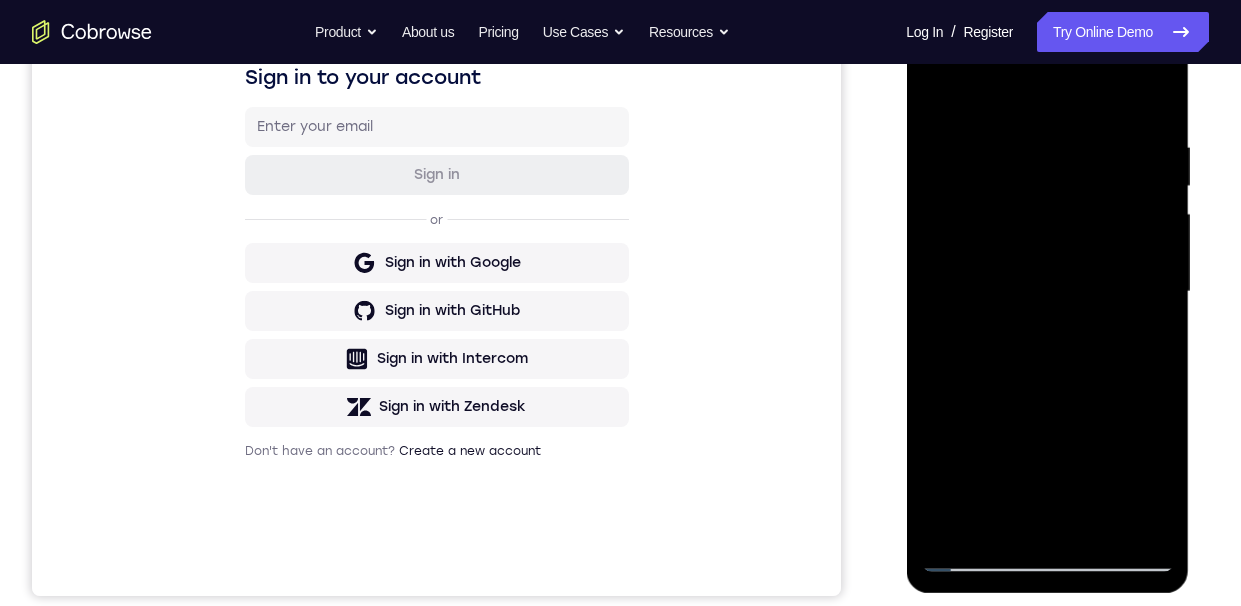 scroll, scrollTop: 333, scrollLeft: 0, axis: vertical 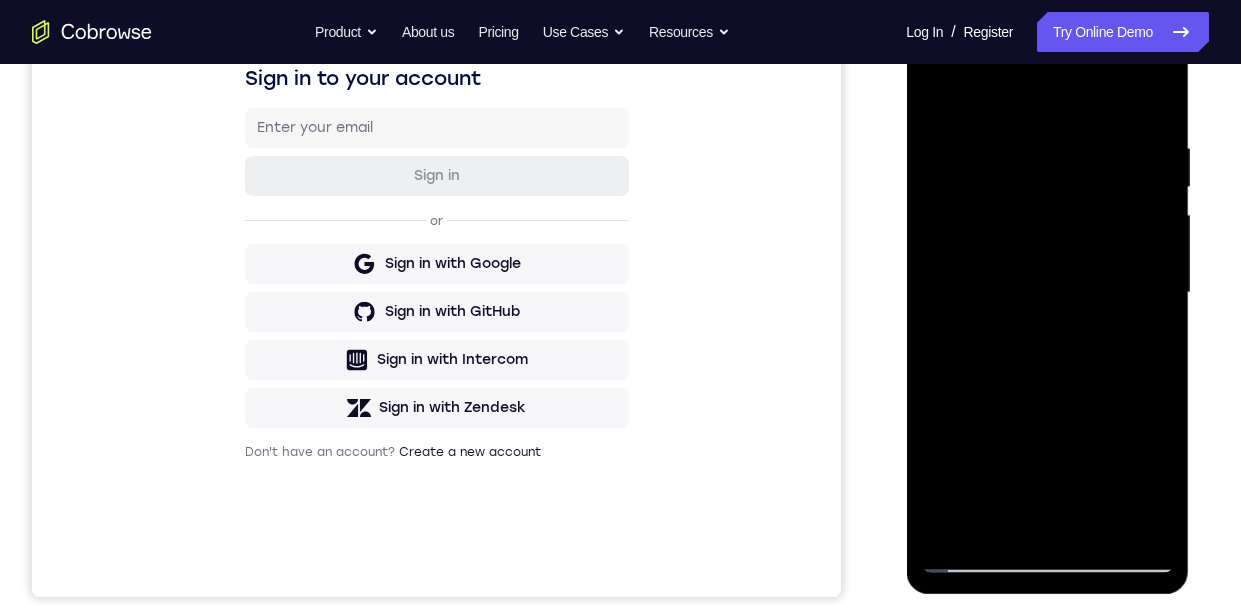 click at bounding box center (1047, 293) 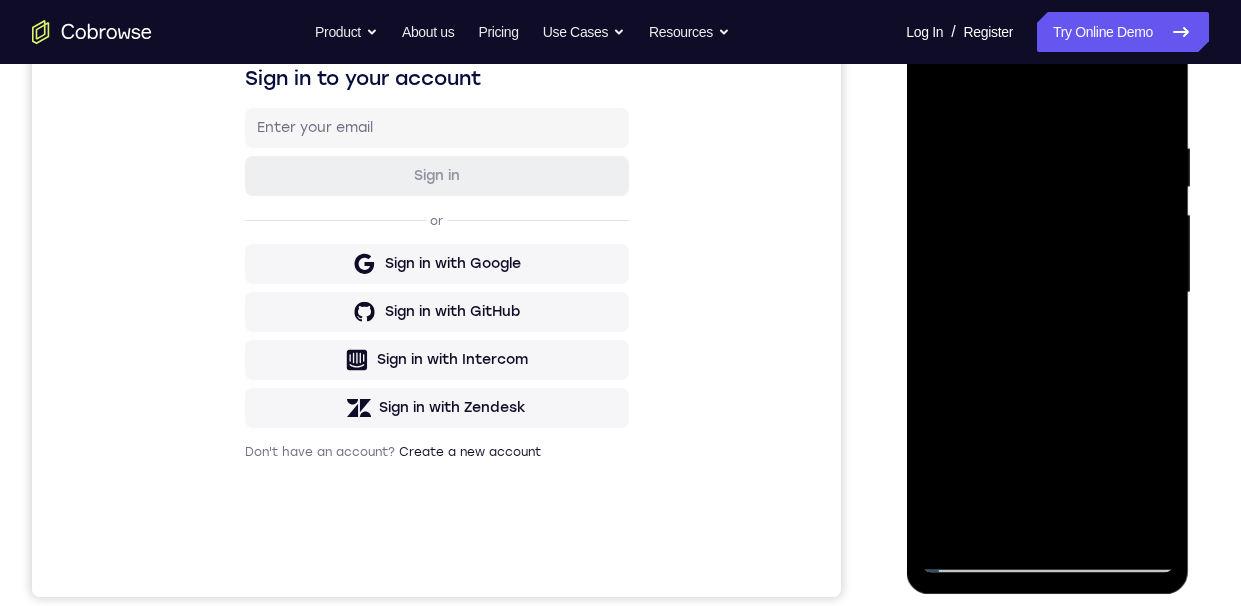 click at bounding box center [1047, 293] 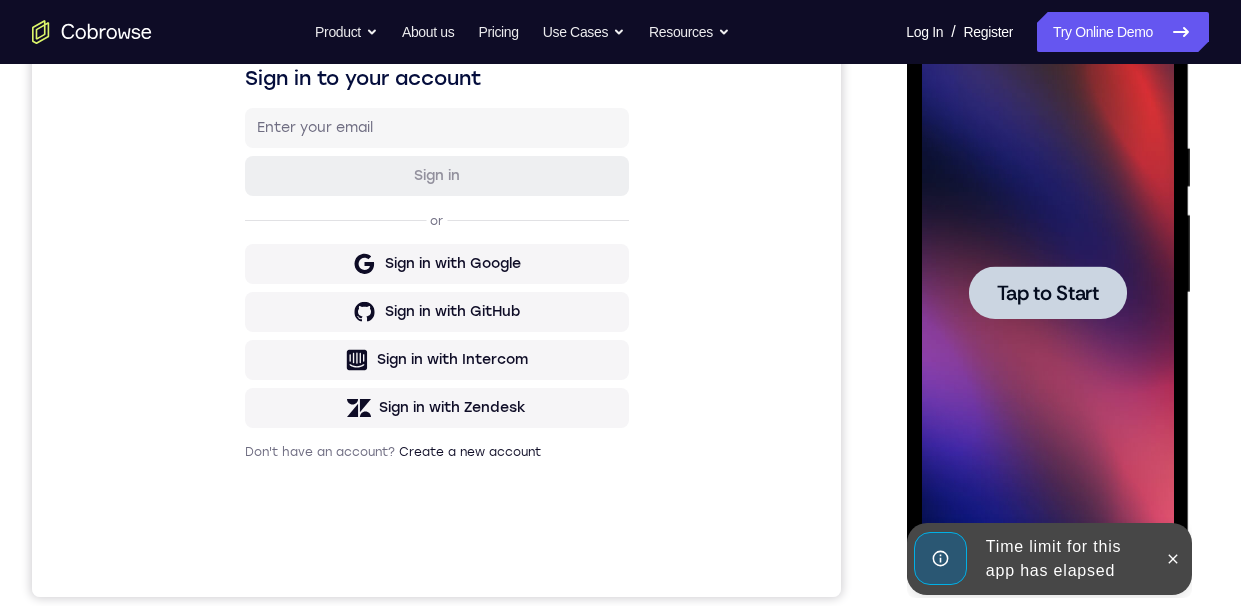 click at bounding box center [1047, 292] 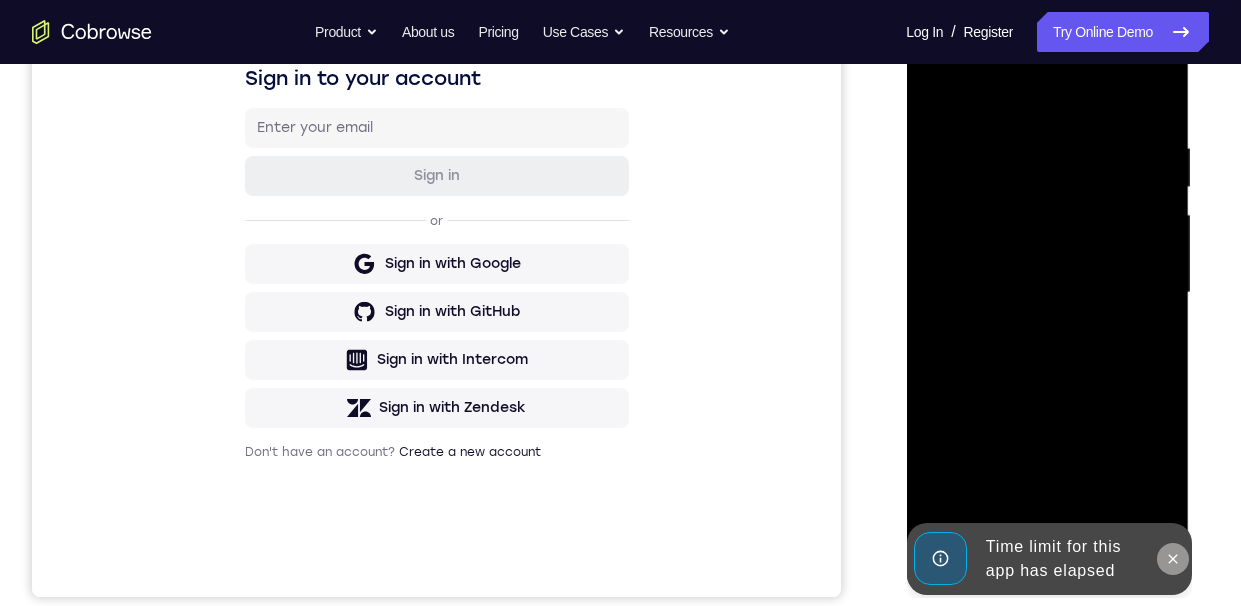 click 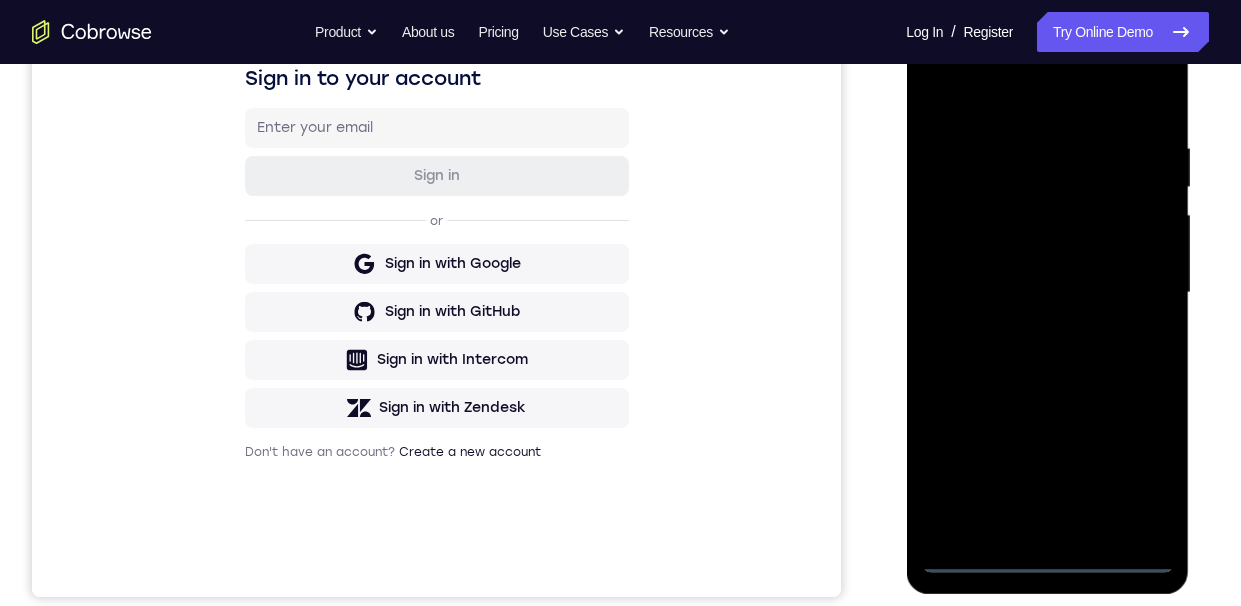 click at bounding box center (1047, 293) 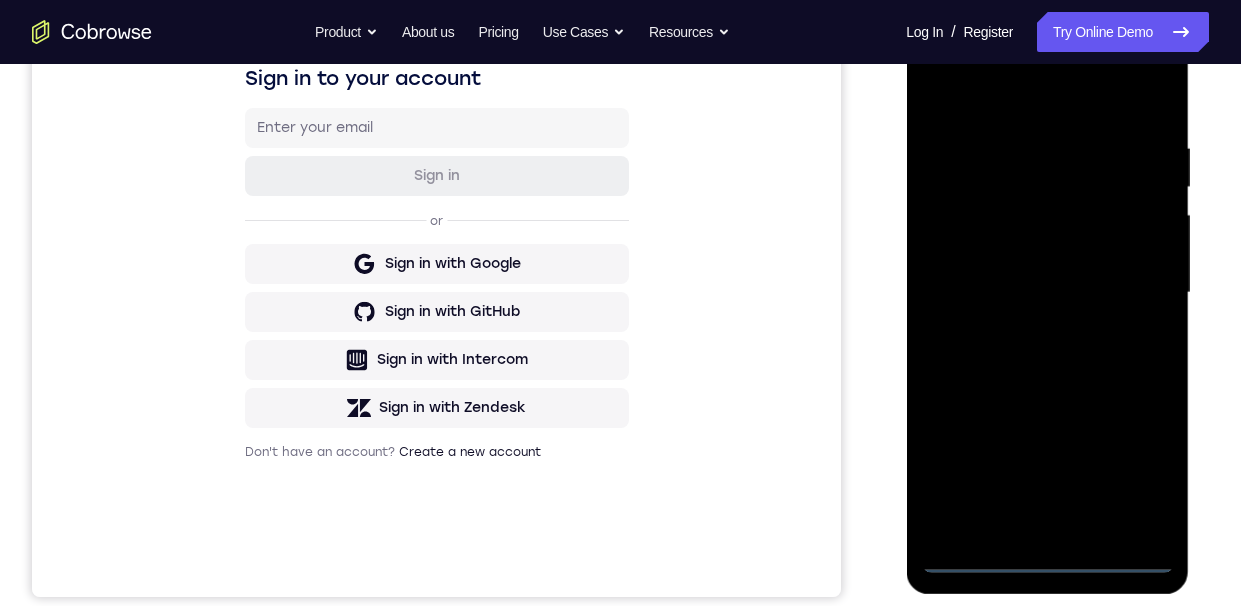 click at bounding box center (1047, 293) 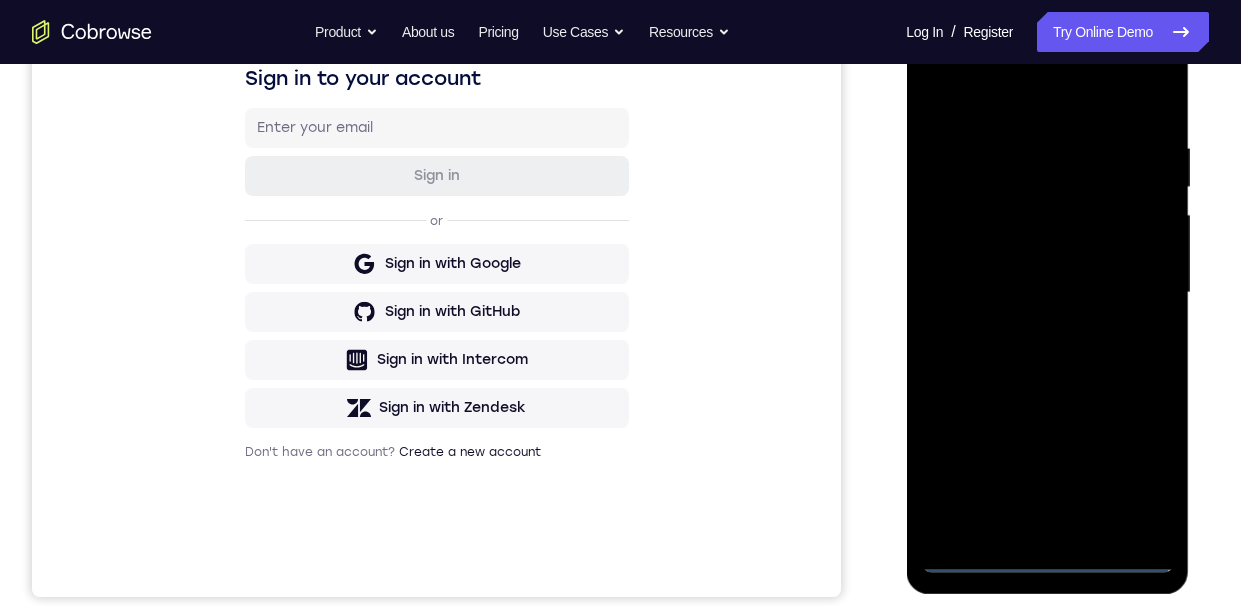 click at bounding box center (1047, 293) 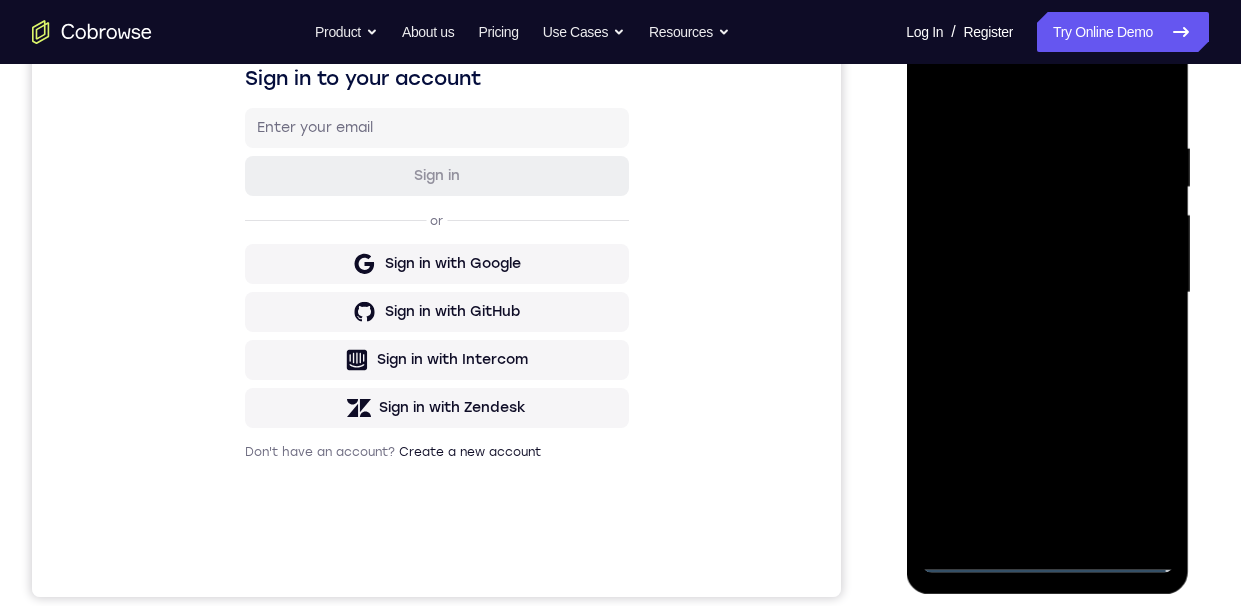 click at bounding box center [1047, 293] 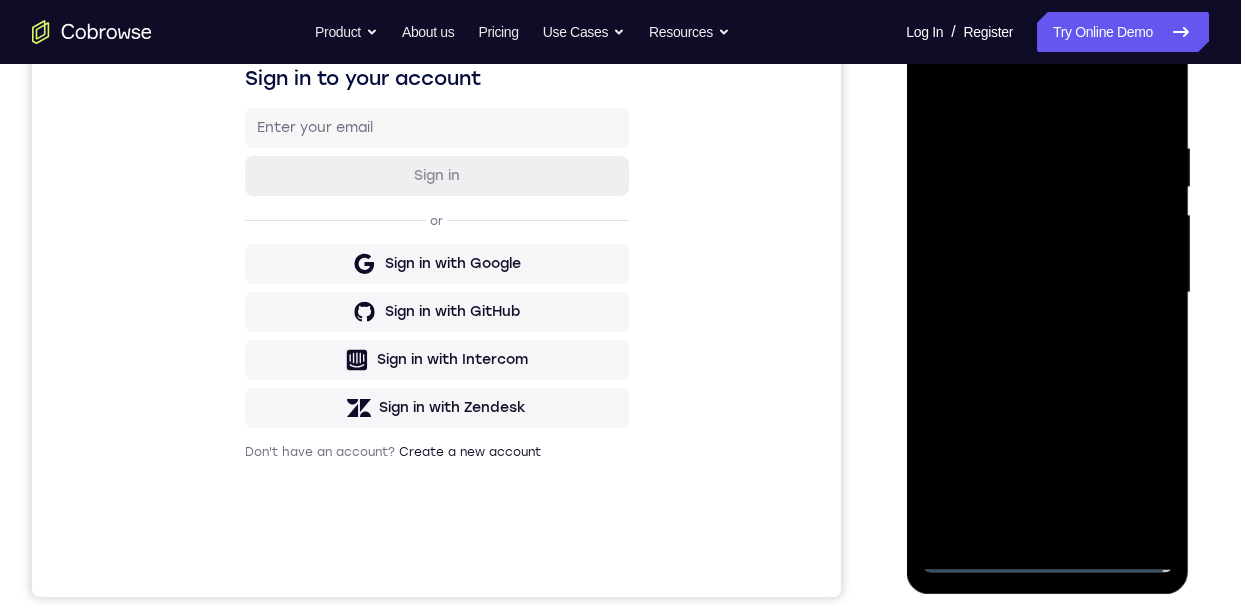 click at bounding box center (1047, 293) 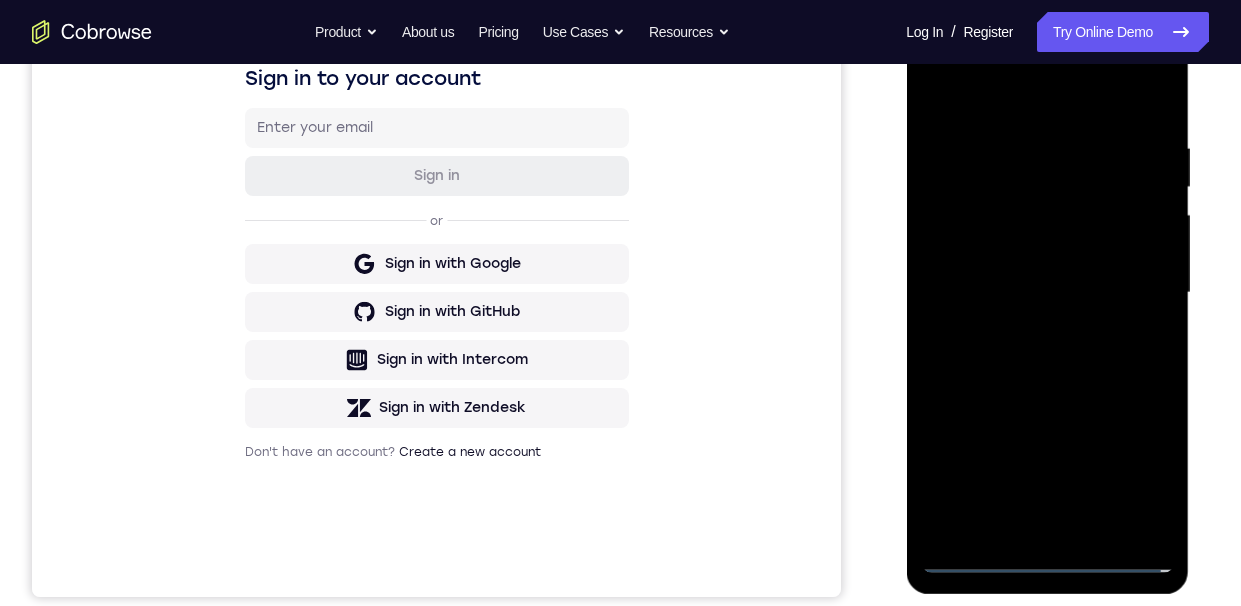 click at bounding box center [1047, 293] 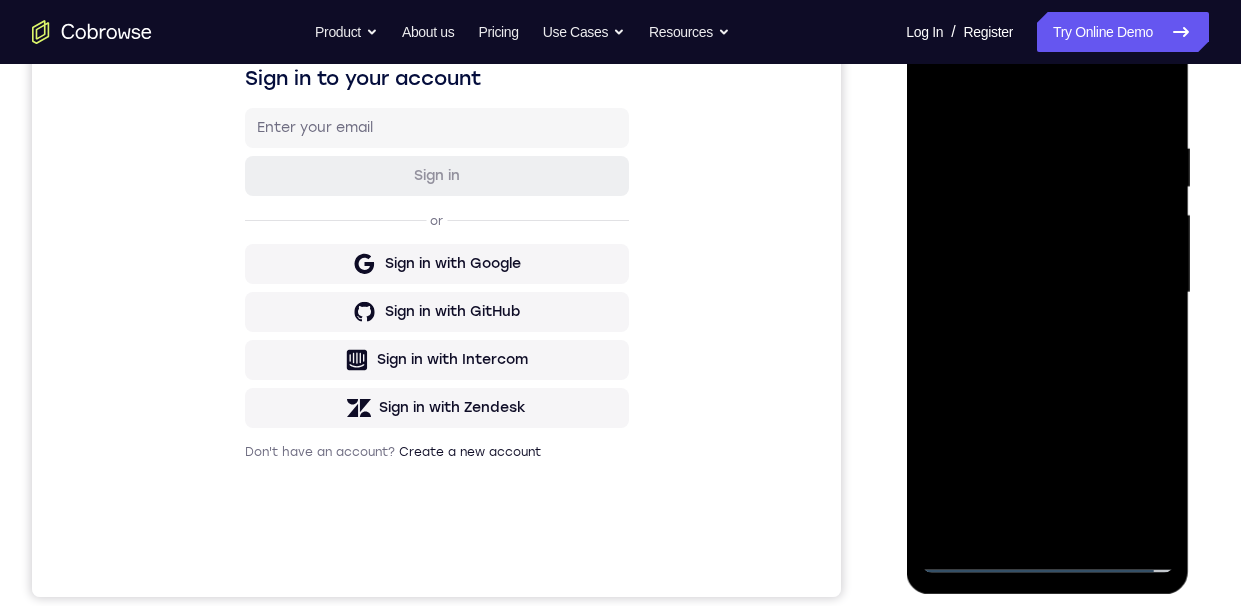 click at bounding box center [1047, 293] 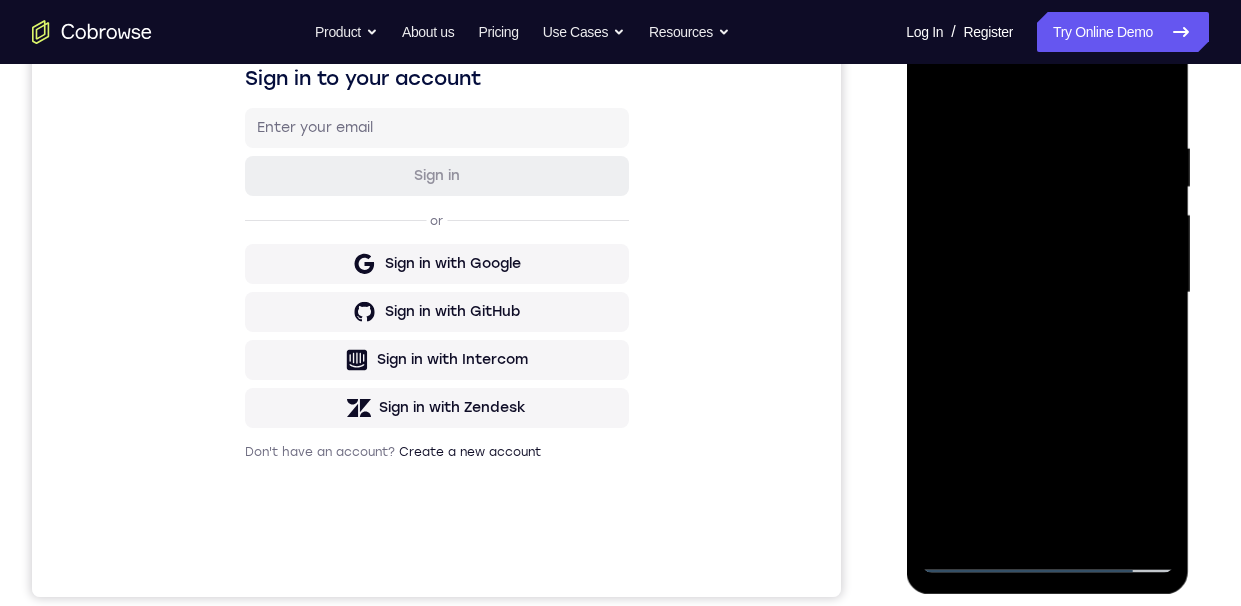click at bounding box center [1047, 293] 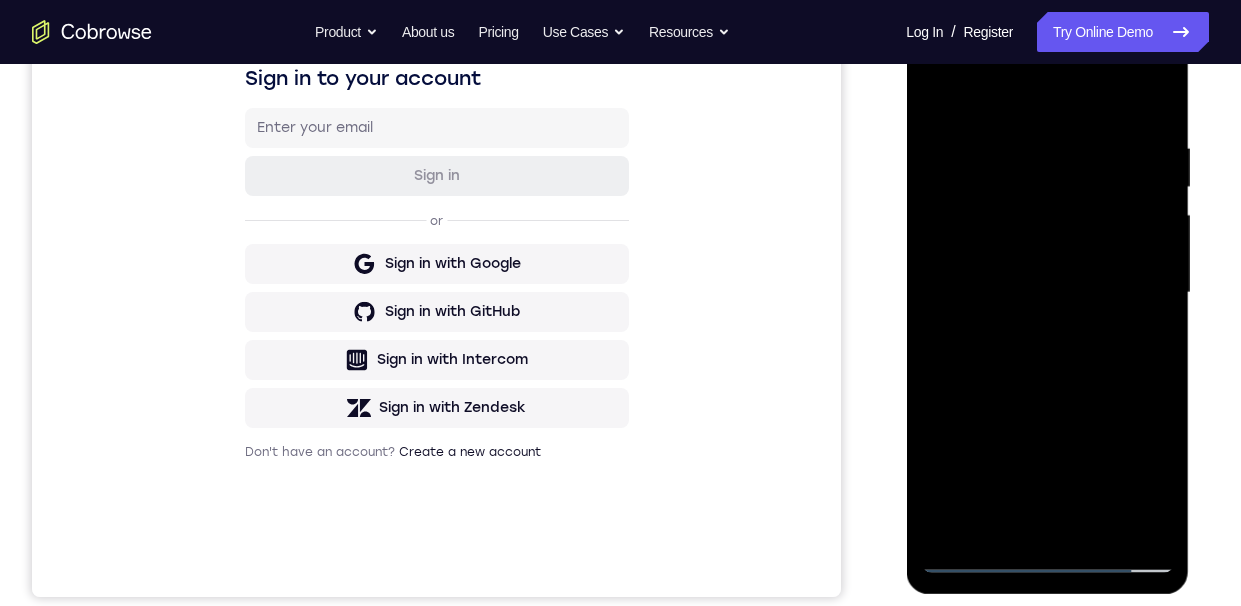 click at bounding box center (1047, 293) 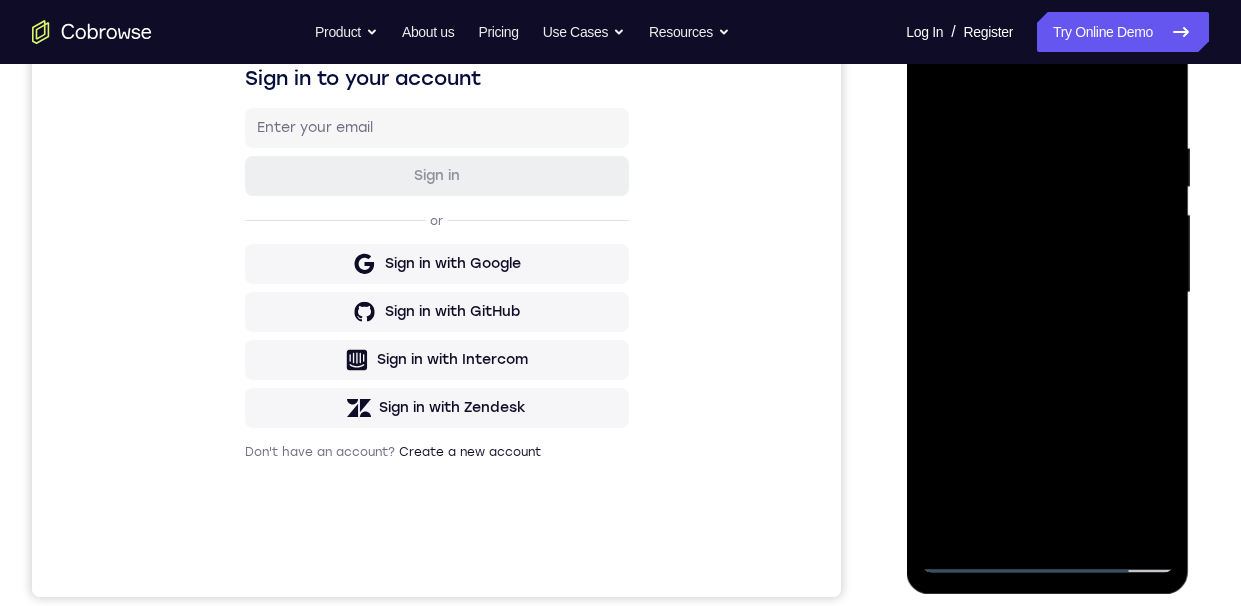 click at bounding box center (1047, 293) 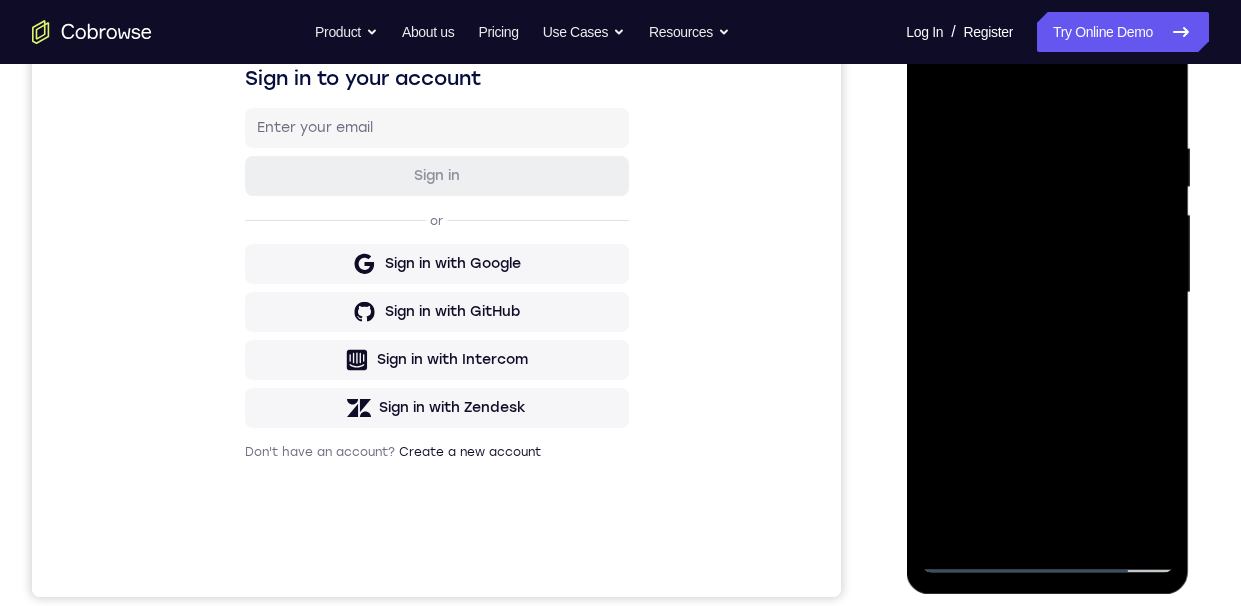click at bounding box center (1047, 293) 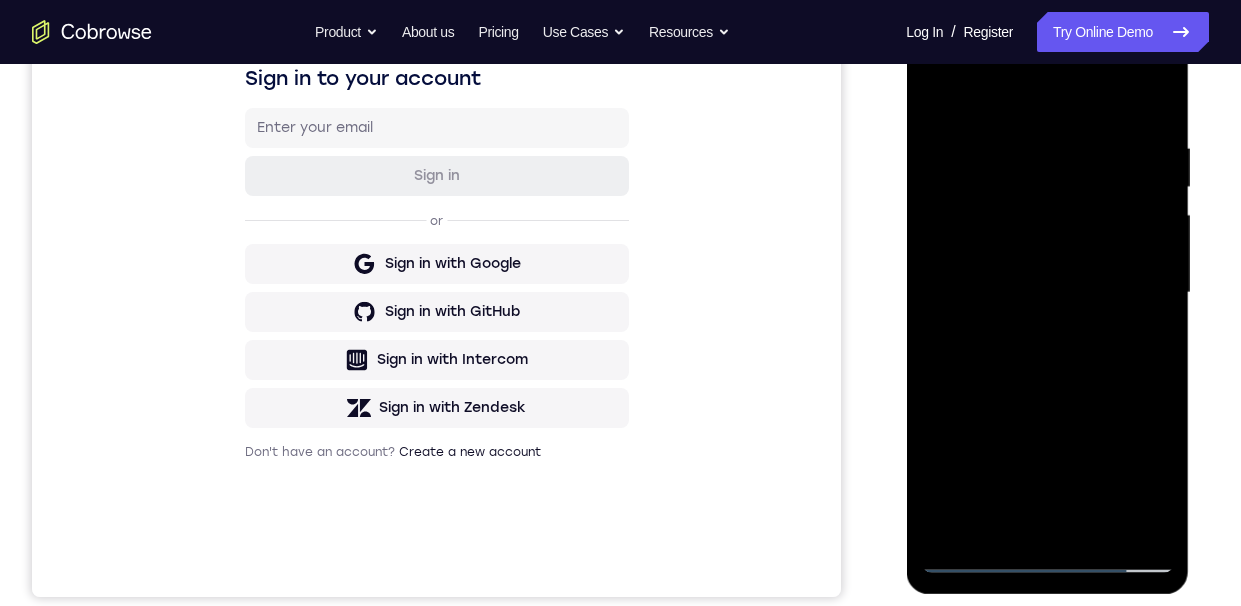 click at bounding box center [1047, 293] 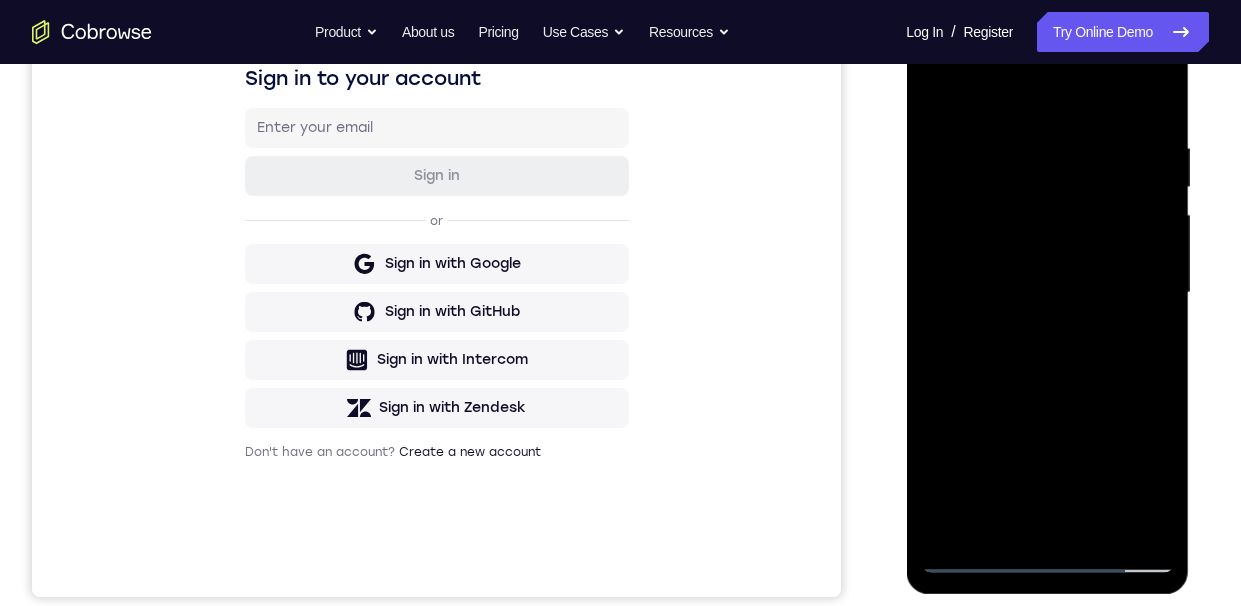 click at bounding box center [1047, 293] 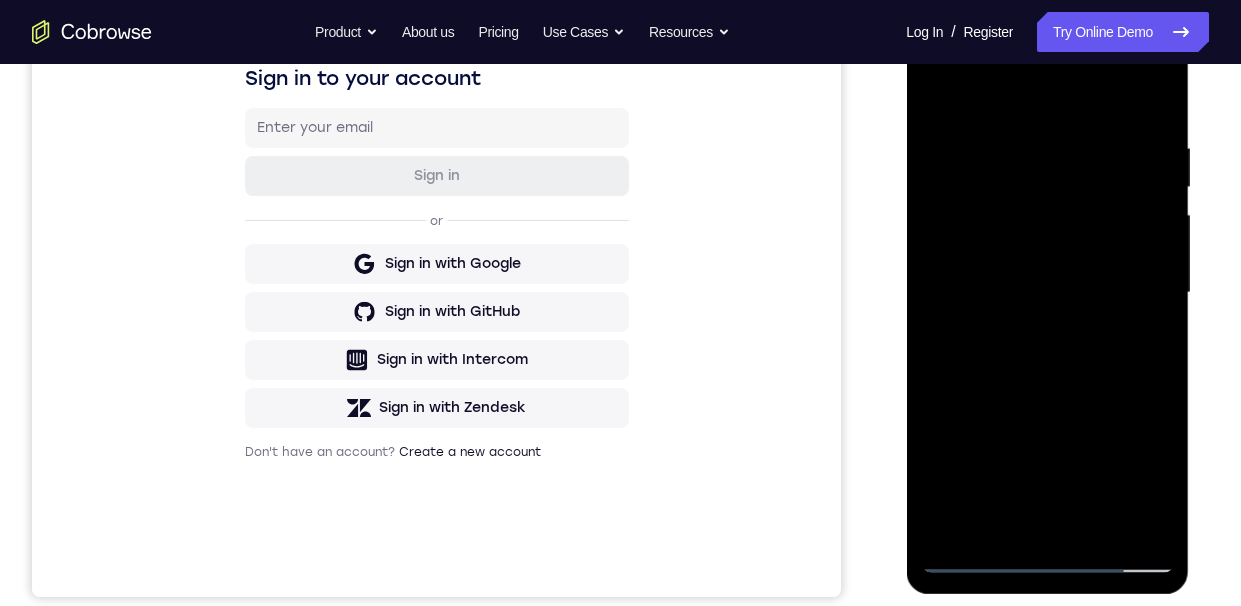 click at bounding box center (1047, 293) 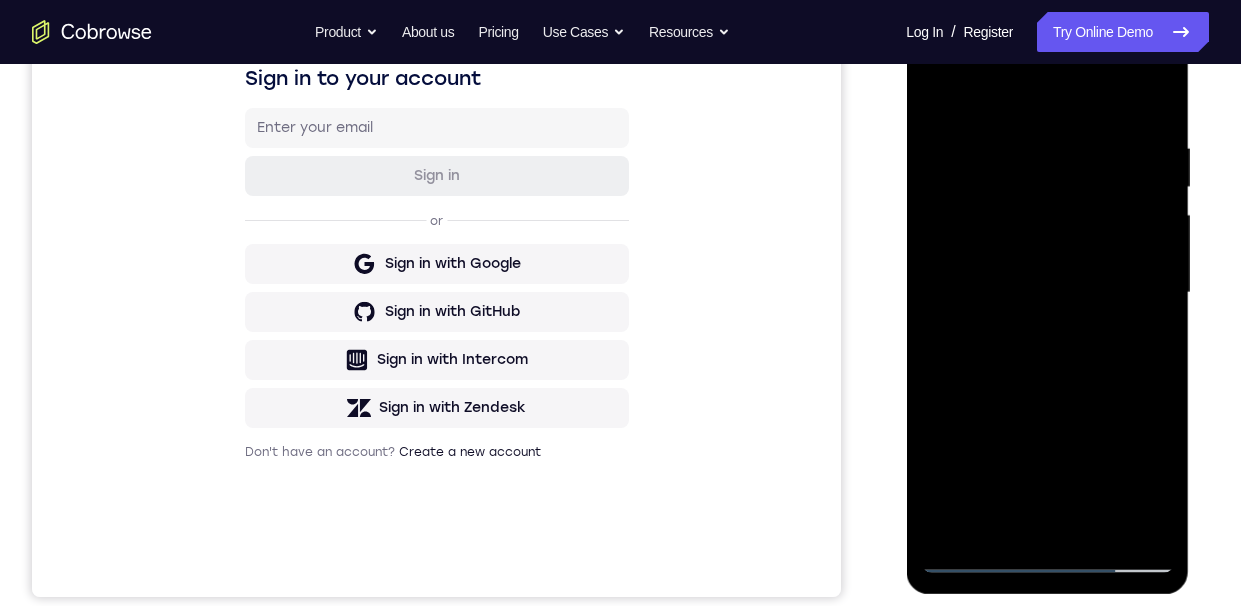 click at bounding box center (1047, 293) 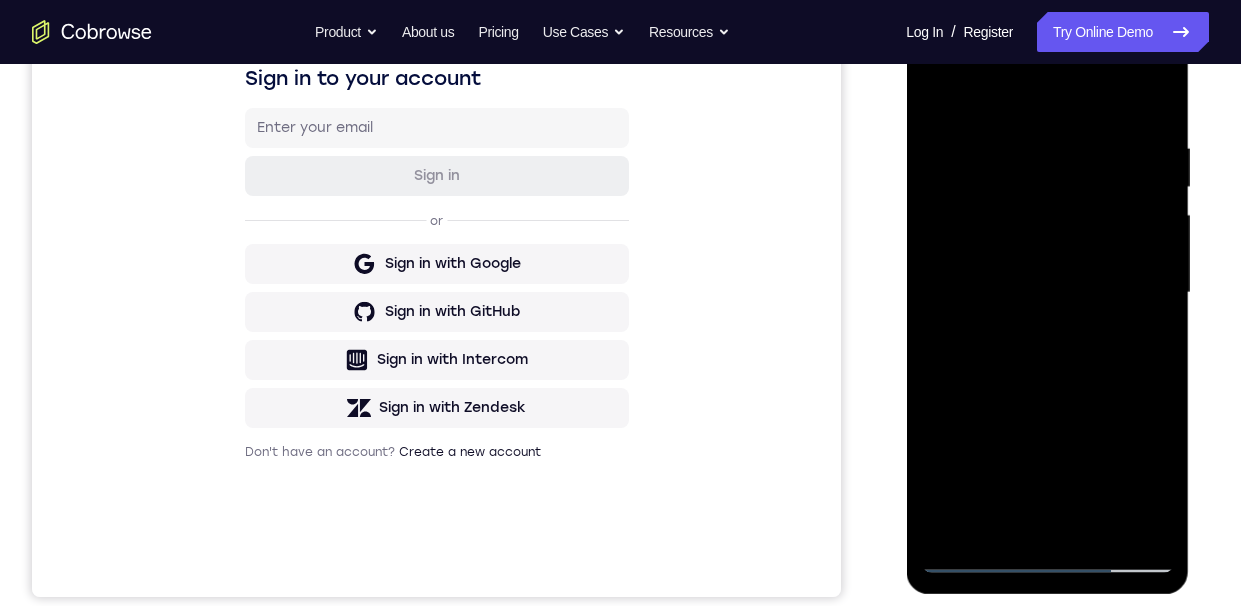 click at bounding box center (1047, 293) 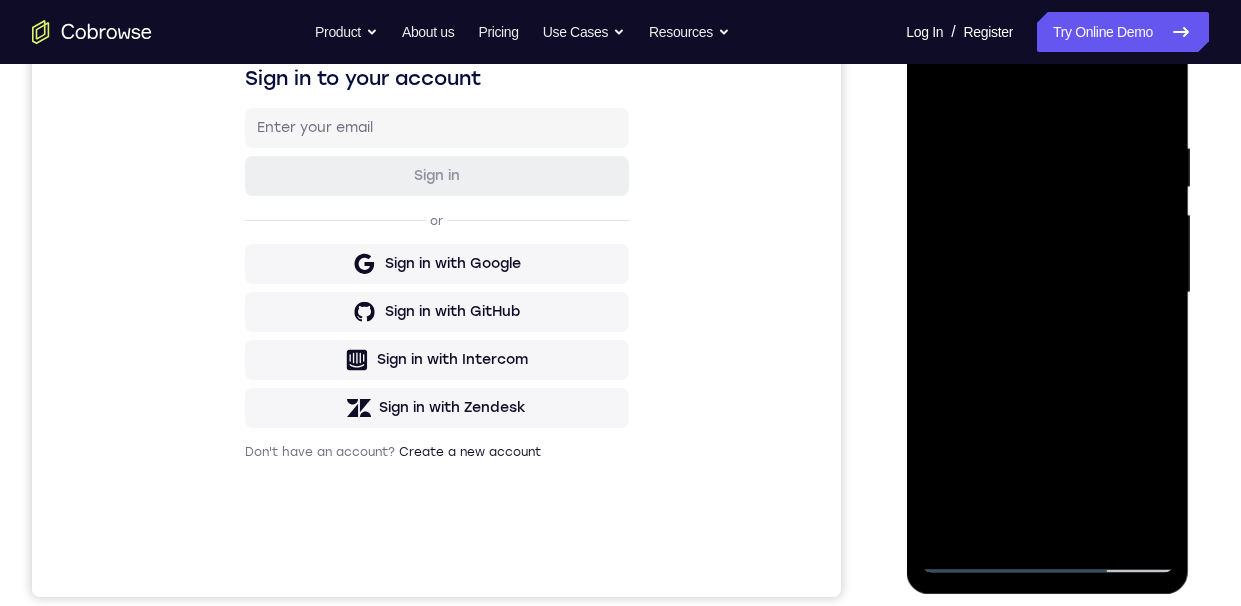 click at bounding box center (1047, 293) 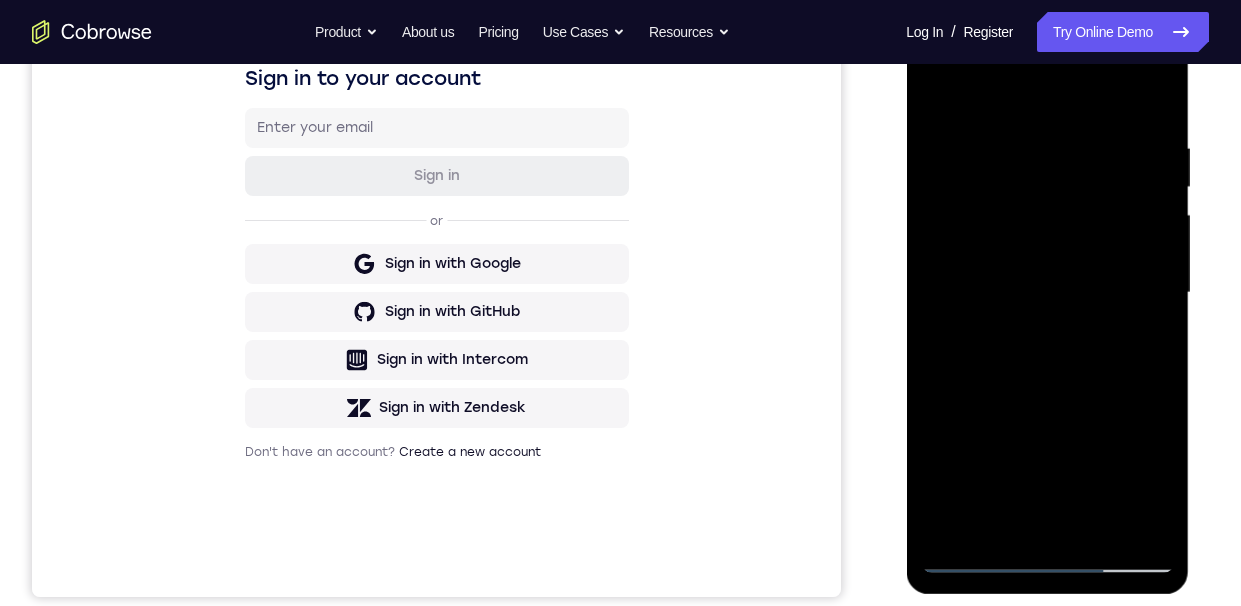click at bounding box center [1047, 293] 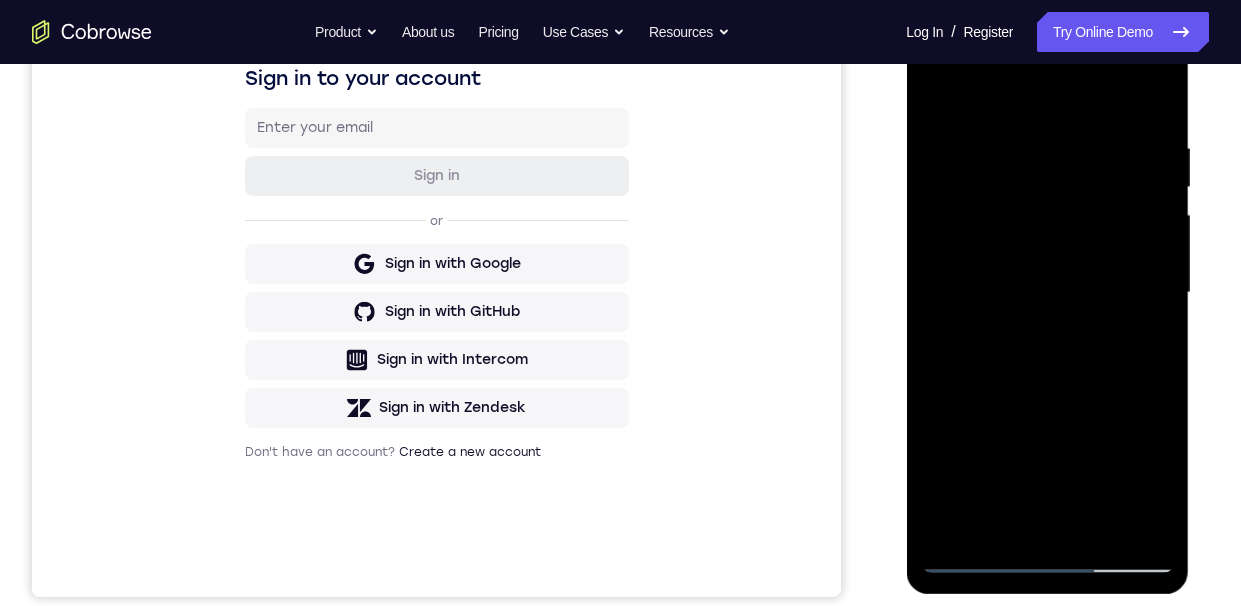 click at bounding box center [1047, 293] 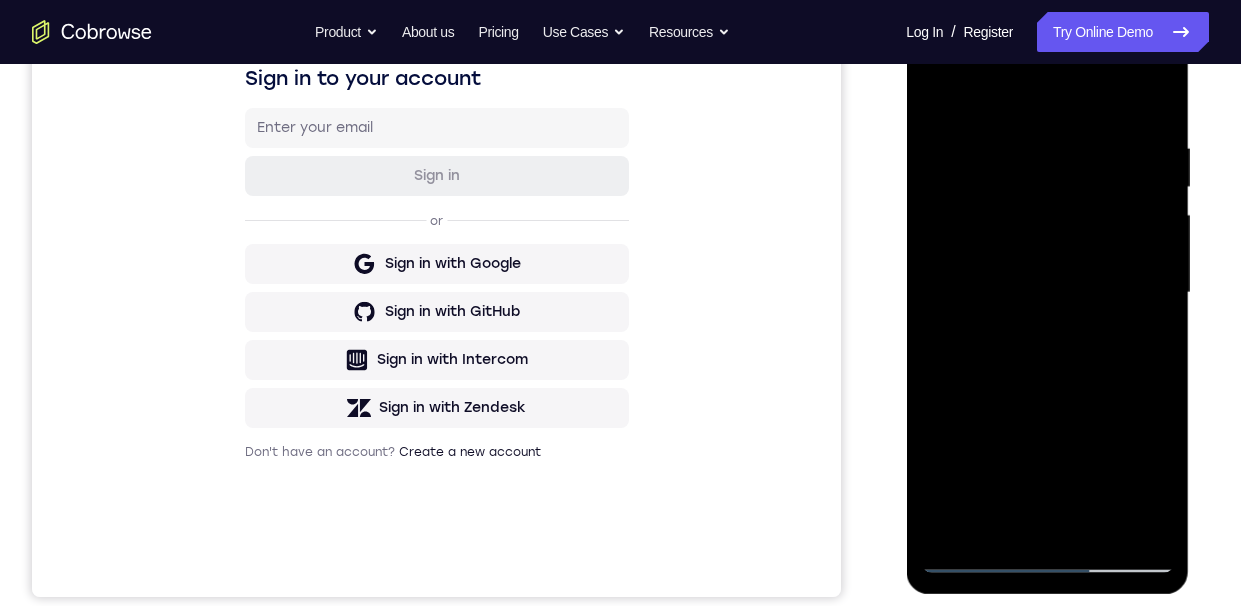 click at bounding box center [1047, 293] 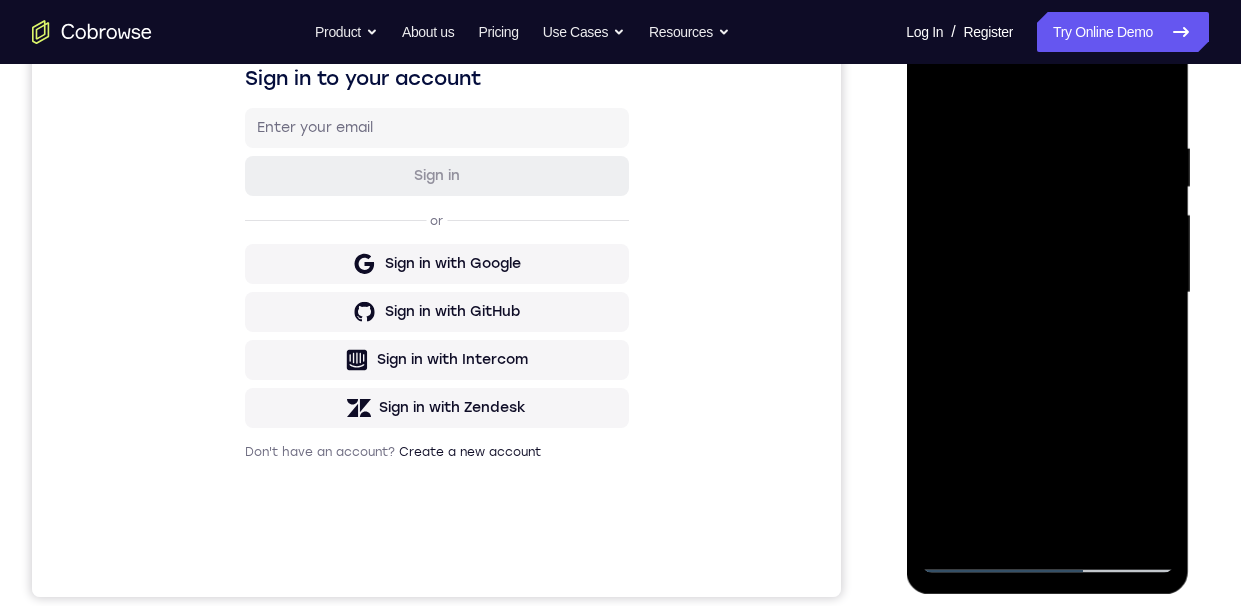 click at bounding box center [1047, 293] 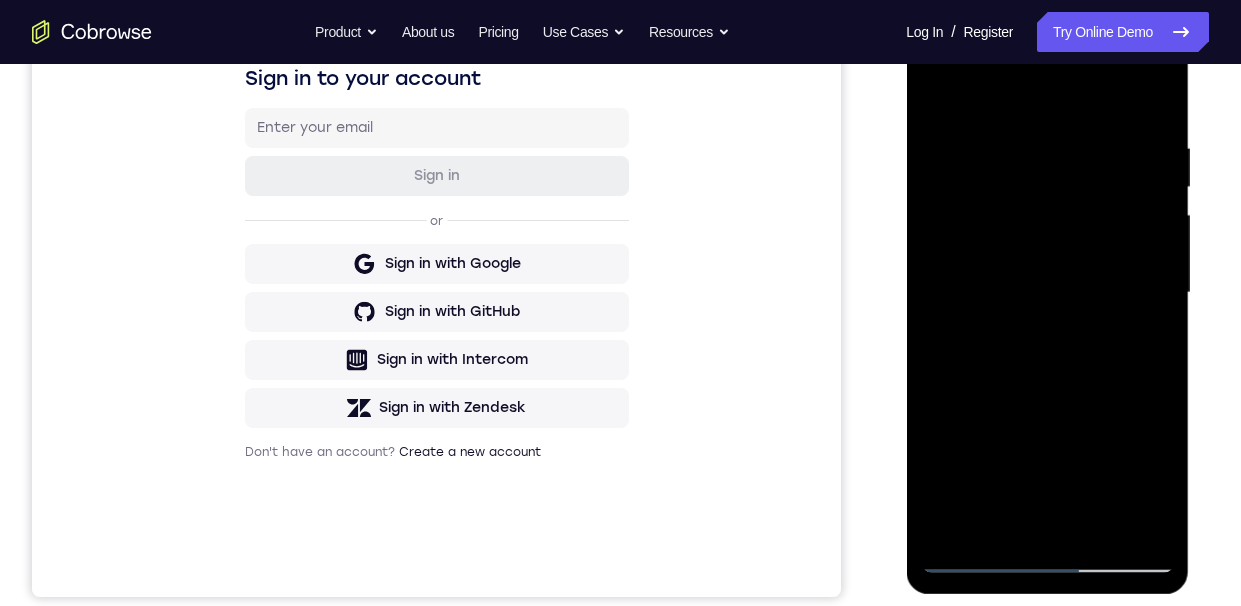 click at bounding box center (1047, 293) 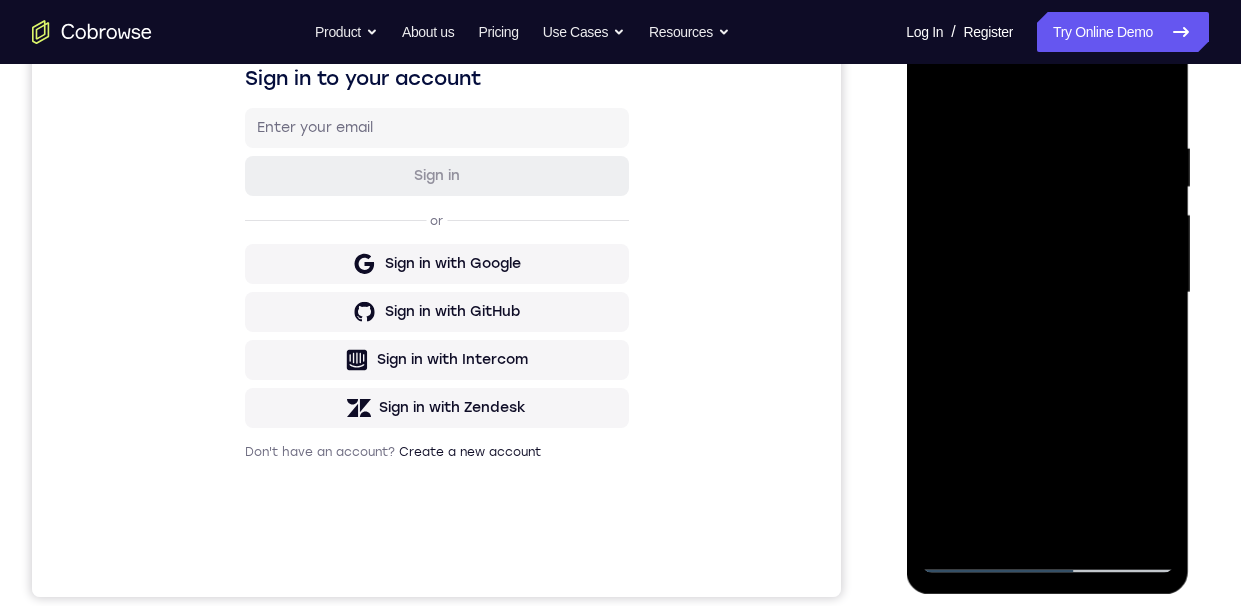 click at bounding box center [1047, 293] 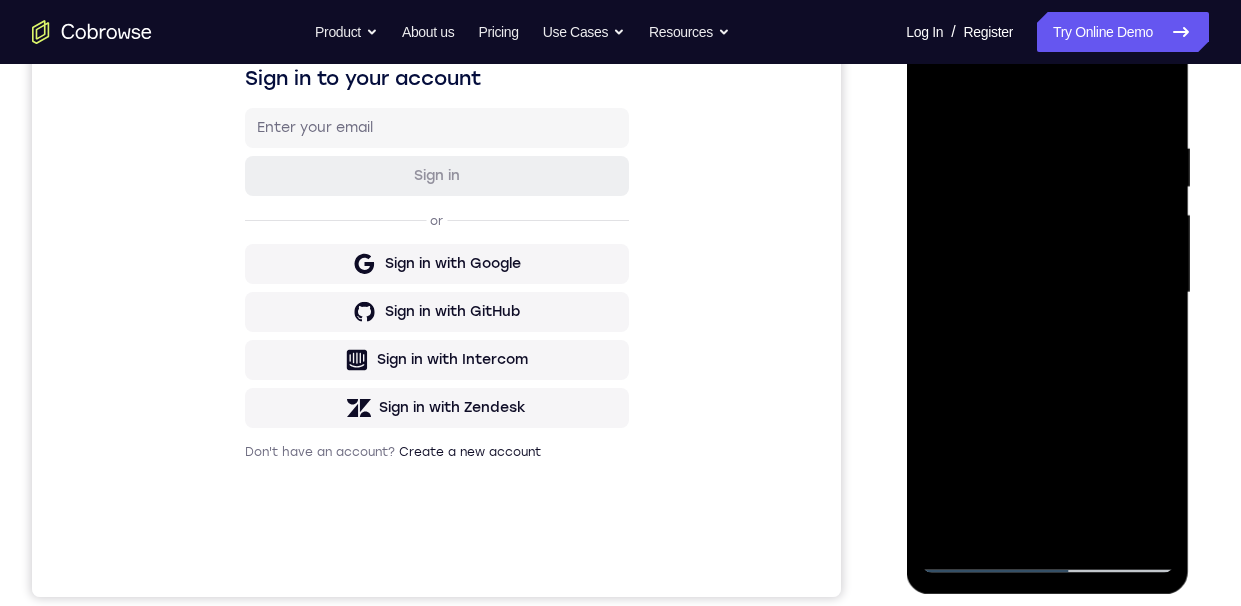 click at bounding box center [1047, 293] 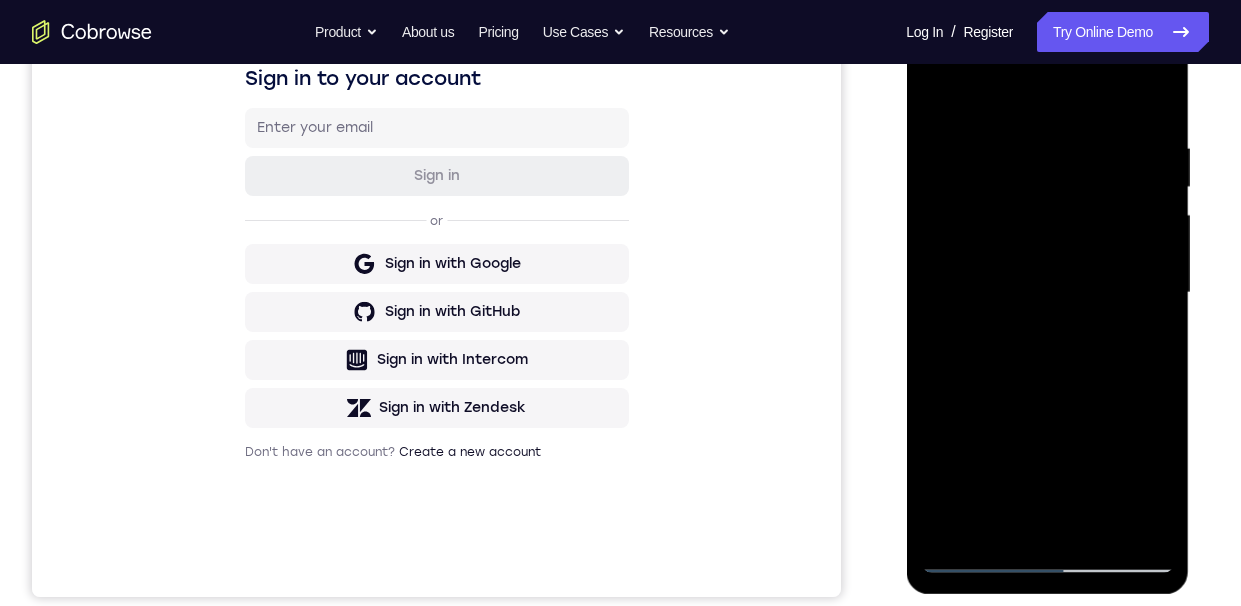 click at bounding box center (1047, 293) 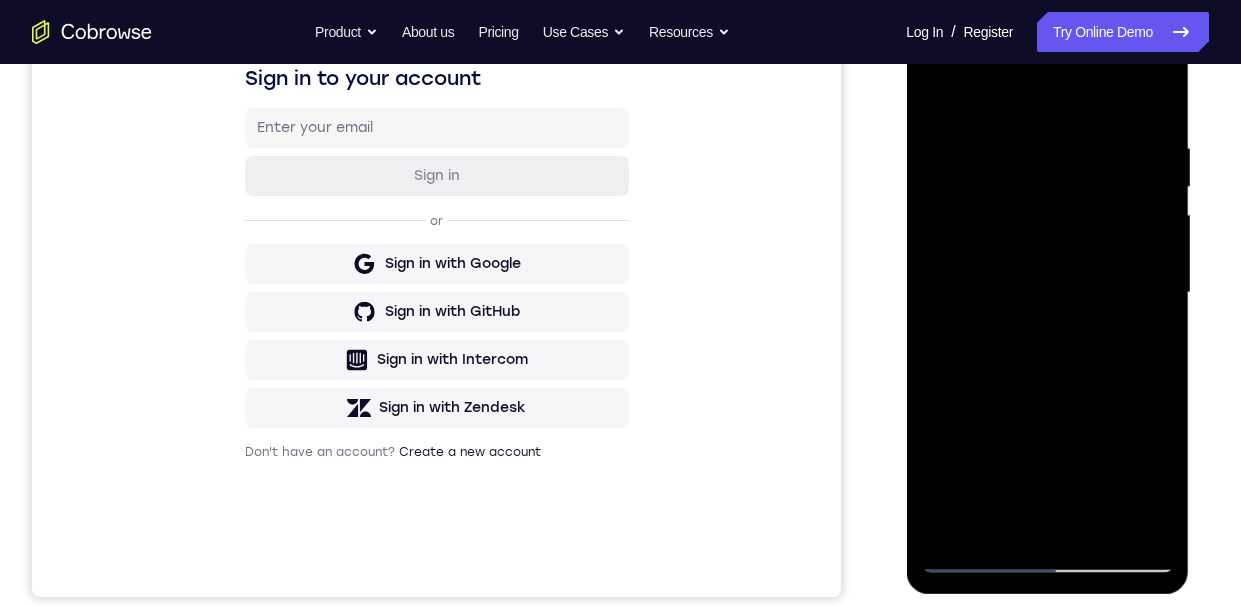 click at bounding box center [1047, 293] 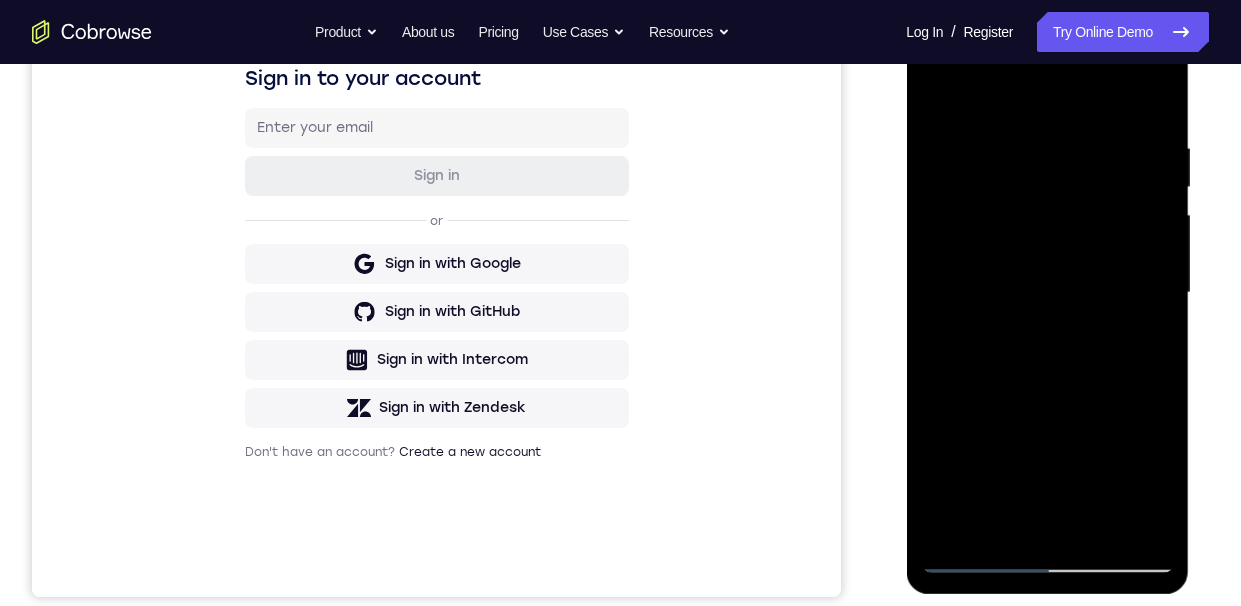 click at bounding box center (1047, 293) 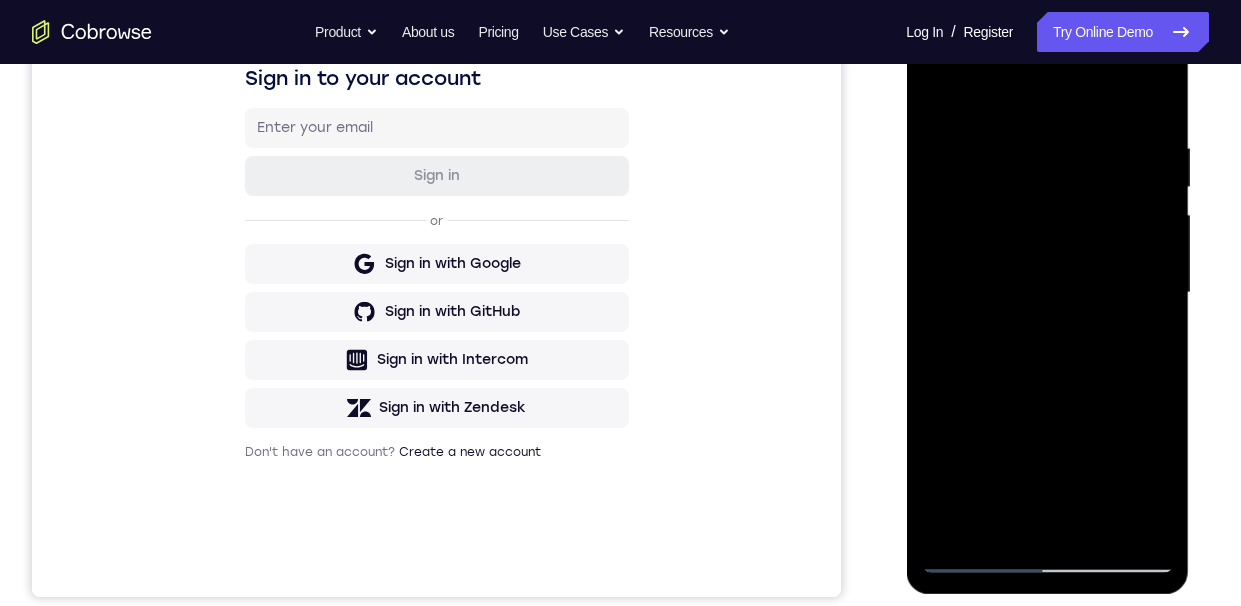 click at bounding box center [1047, 293] 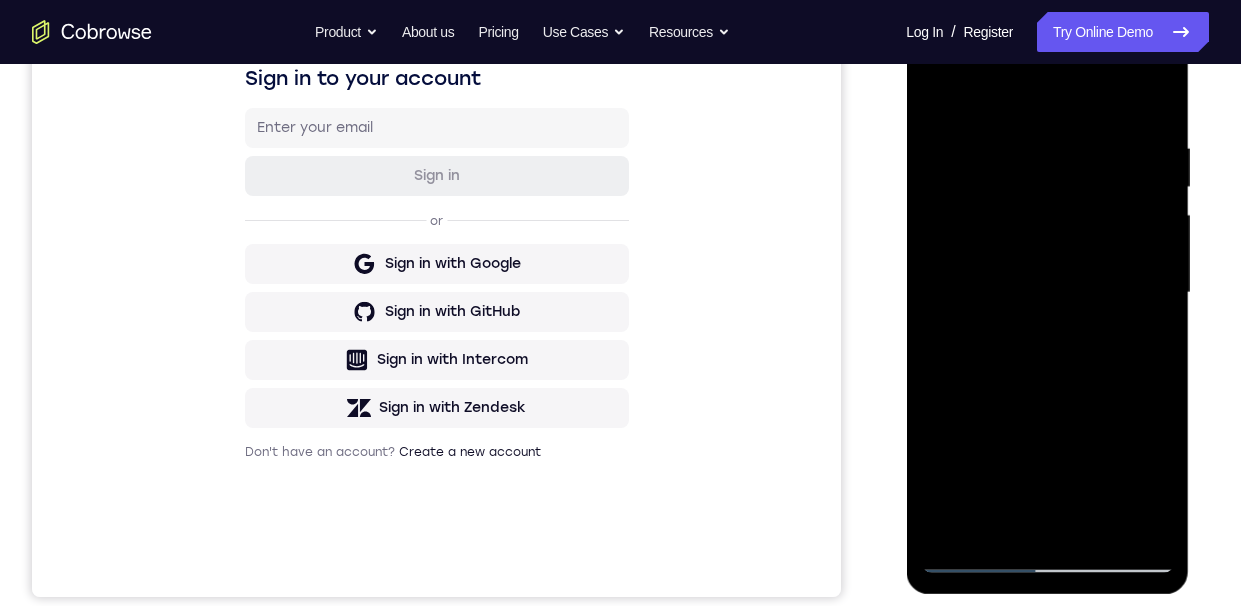 click at bounding box center (1047, 293) 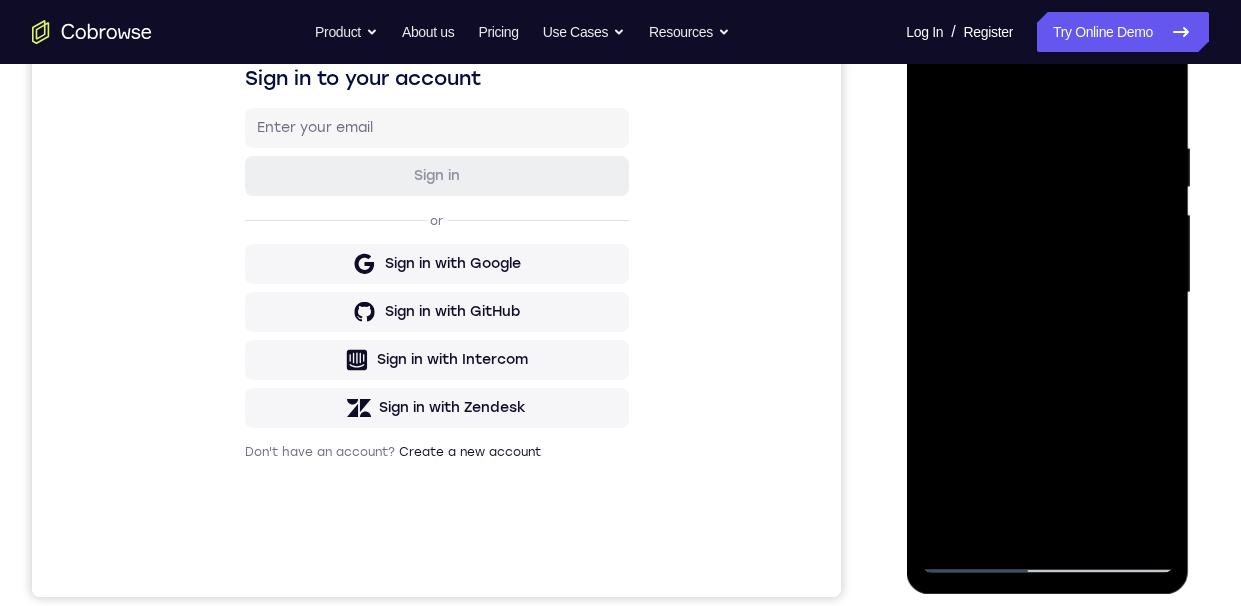 click at bounding box center [1047, 293] 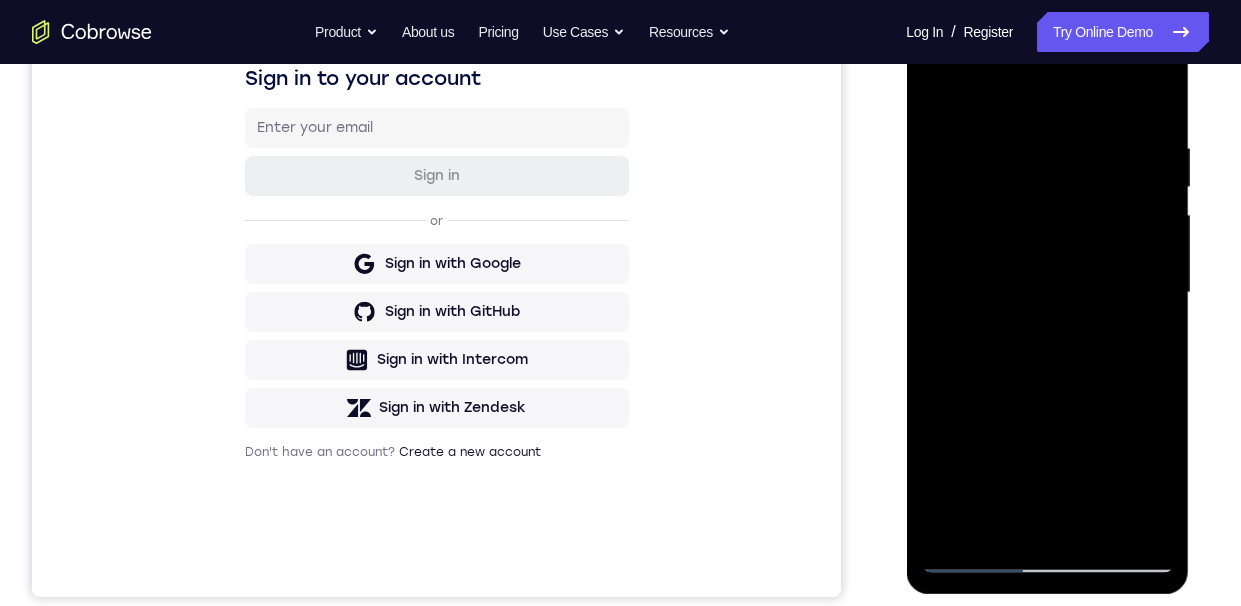 click at bounding box center (1047, 293) 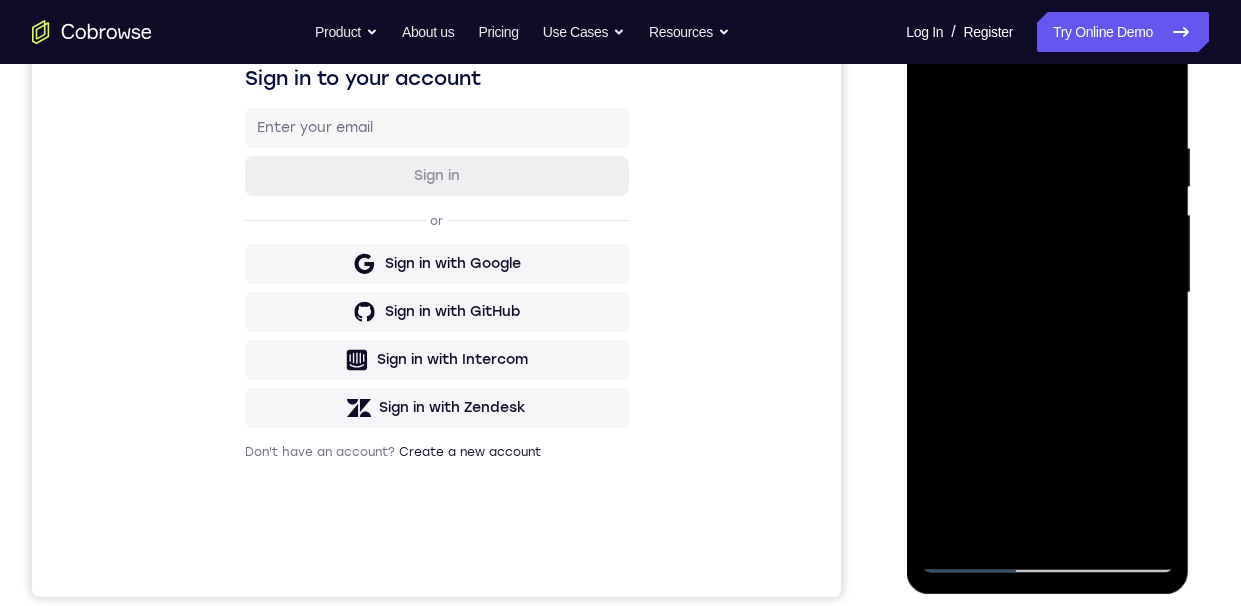click at bounding box center [1047, 293] 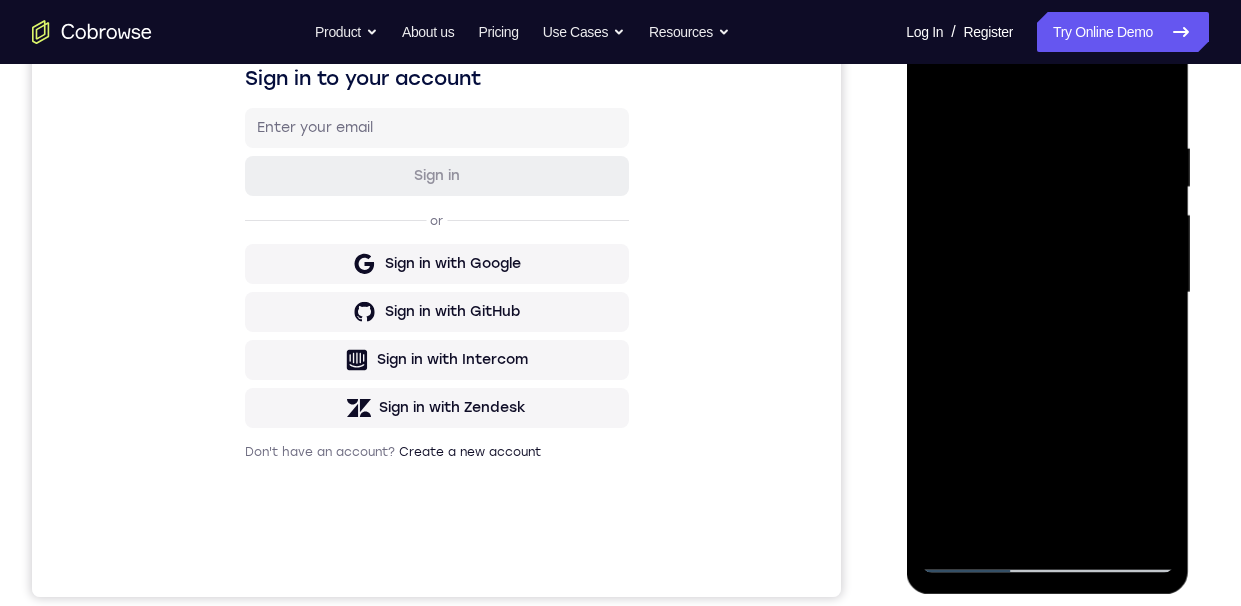 click at bounding box center [1047, 293] 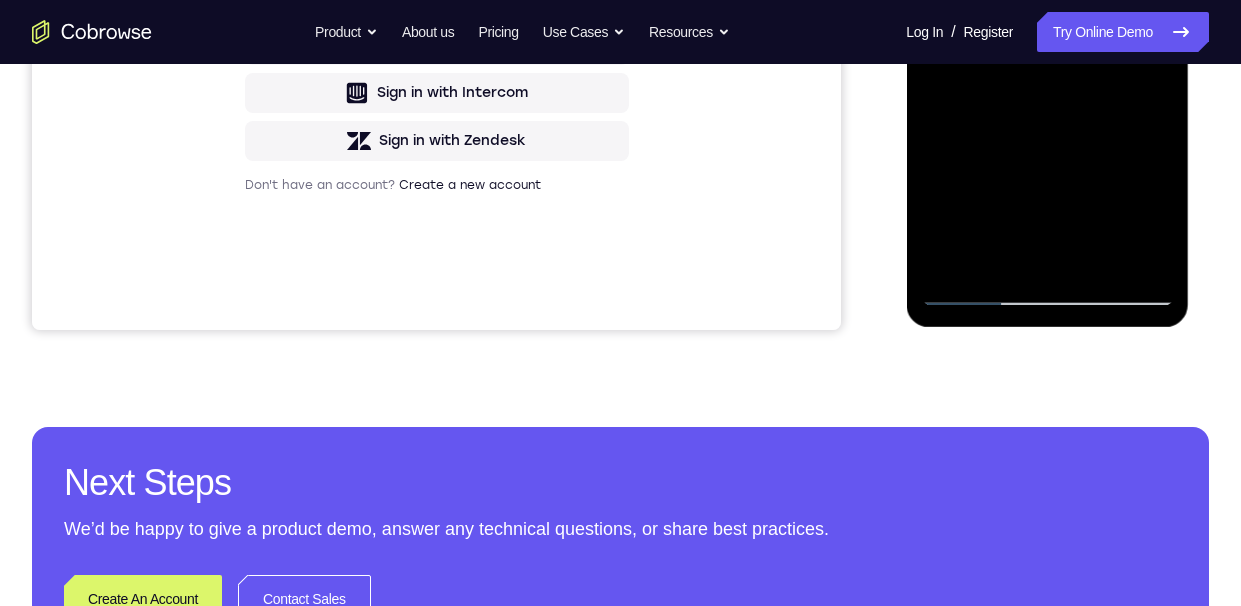 scroll, scrollTop: 419, scrollLeft: 0, axis: vertical 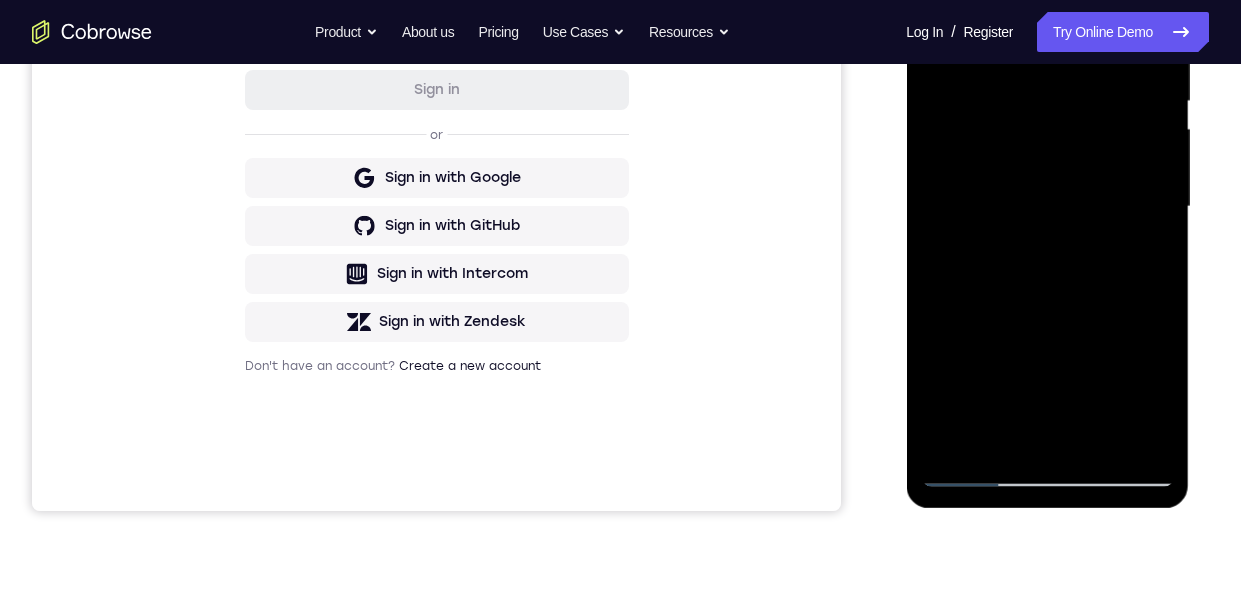 click at bounding box center (1047, 207) 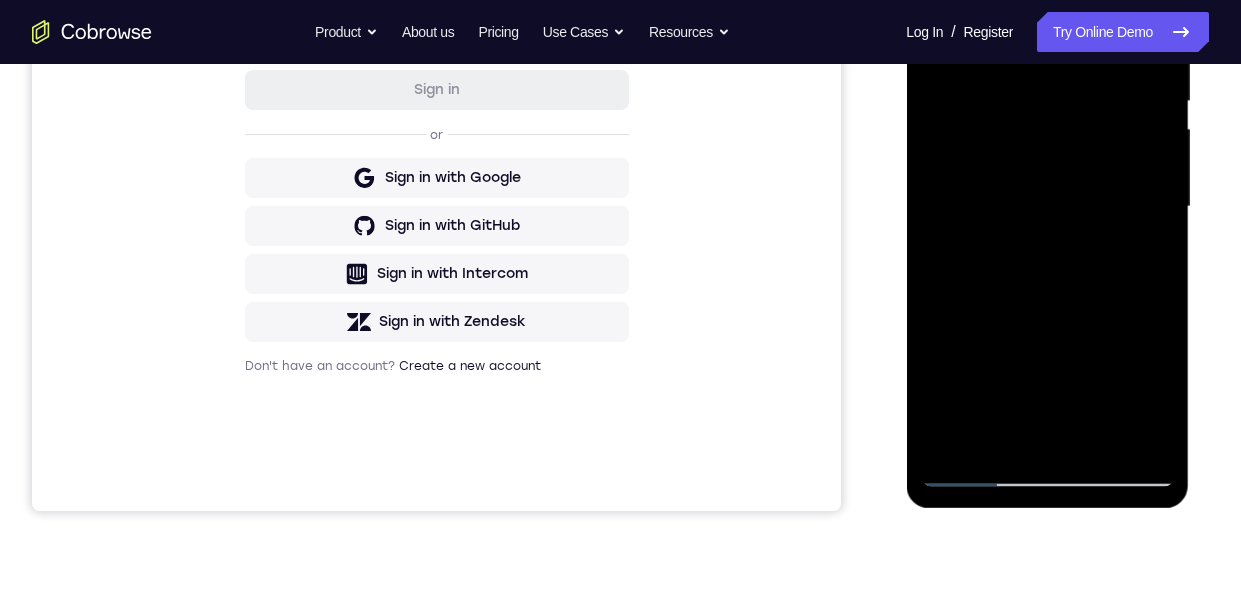 click at bounding box center (1047, 207) 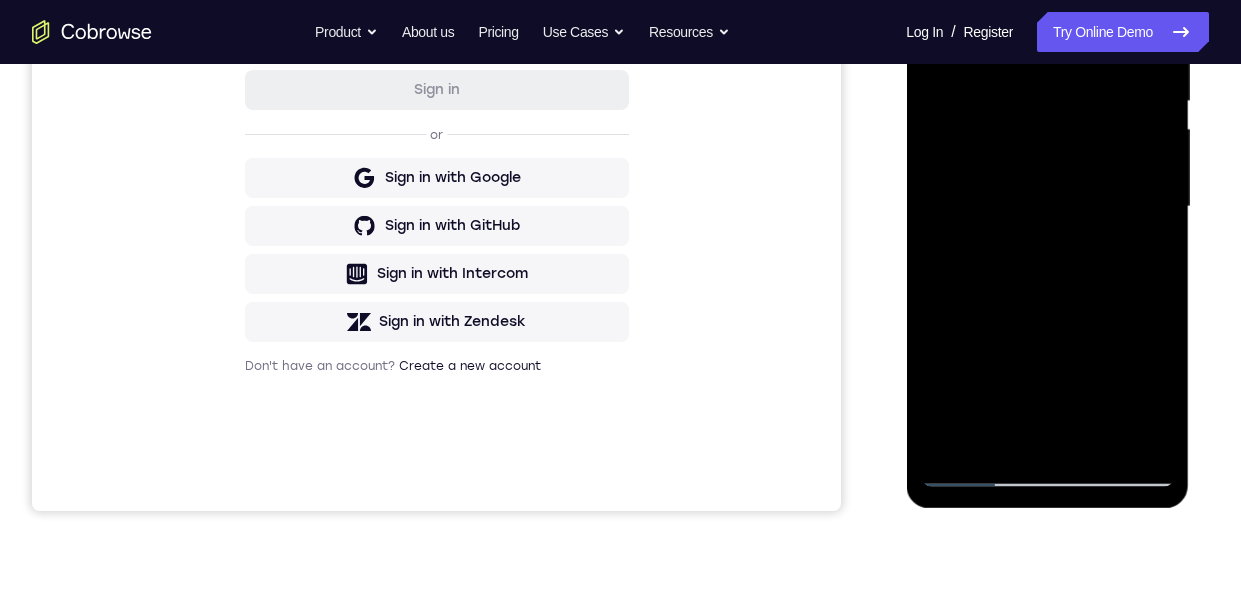 click at bounding box center (1047, 207) 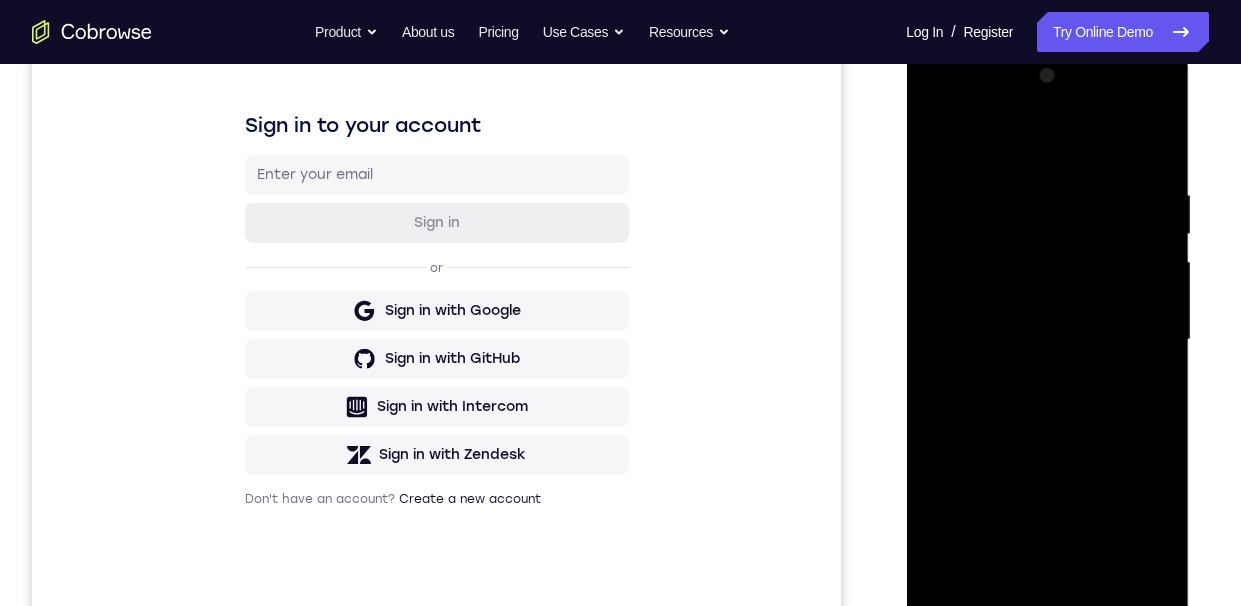 scroll, scrollTop: 323, scrollLeft: 0, axis: vertical 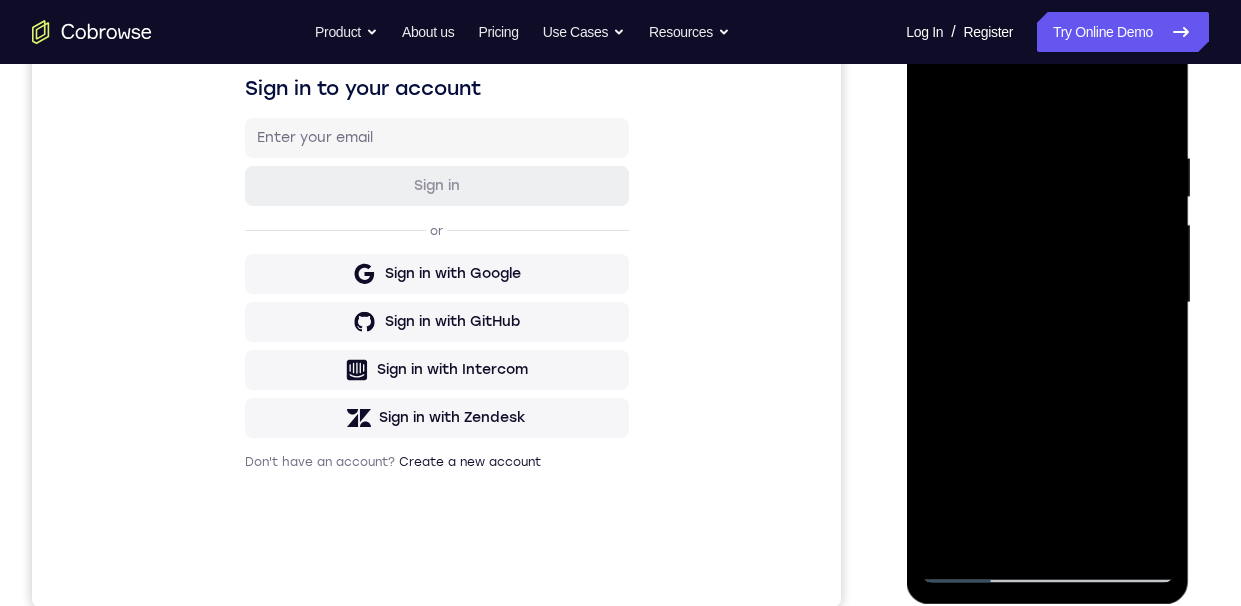 click at bounding box center [1047, 303] 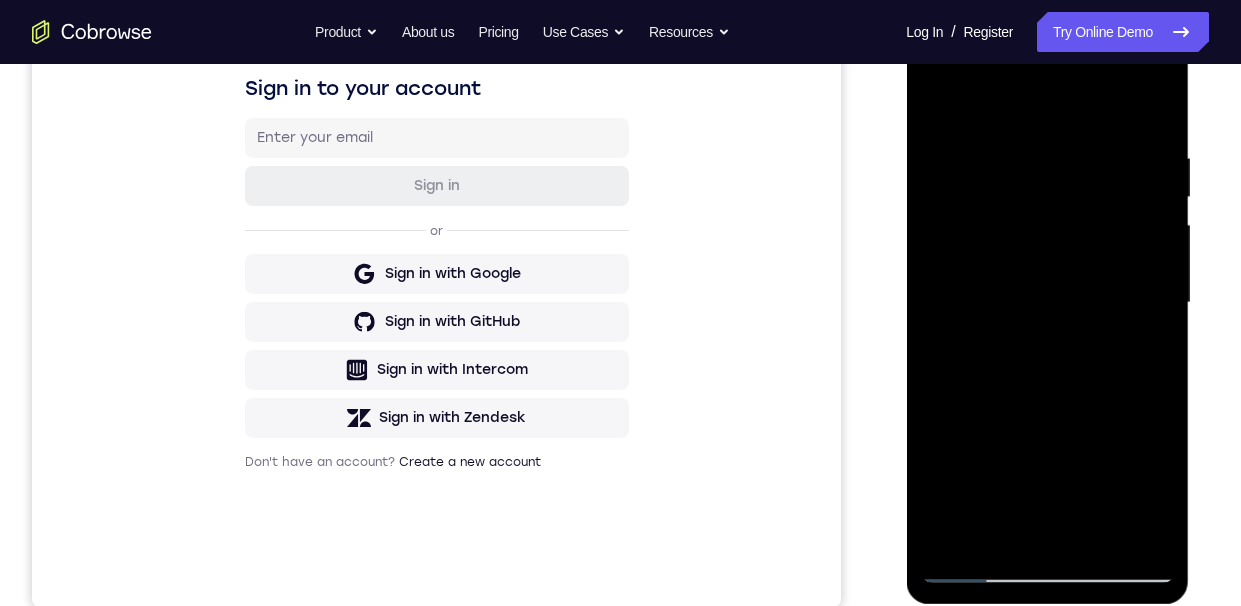 click at bounding box center [1047, 303] 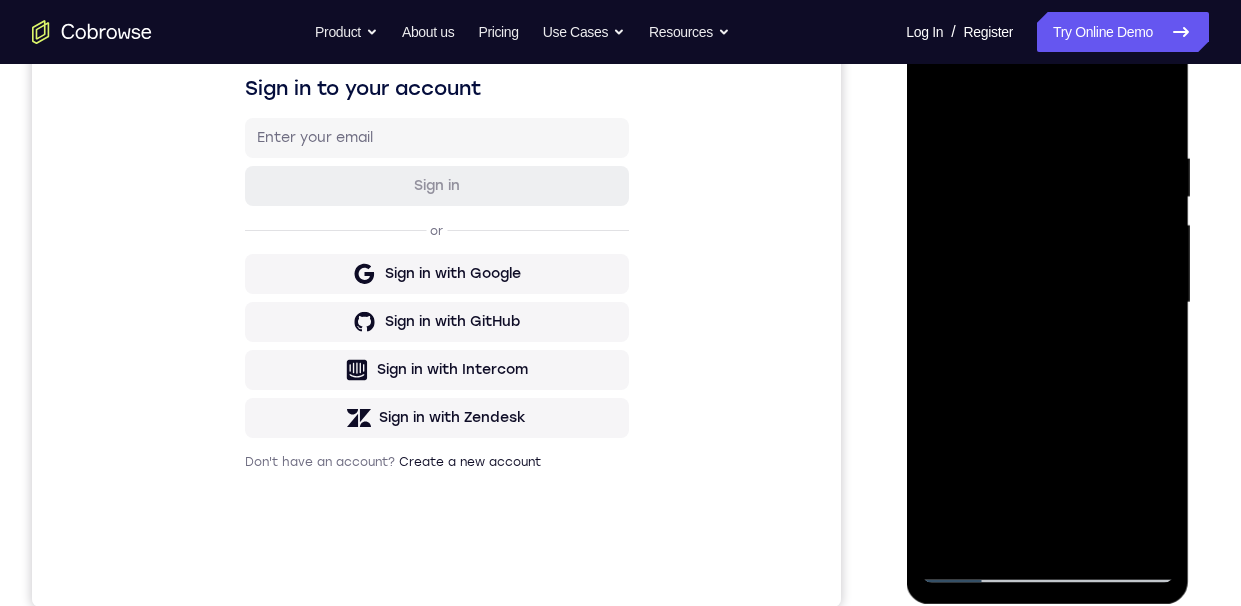 click at bounding box center (1047, 303) 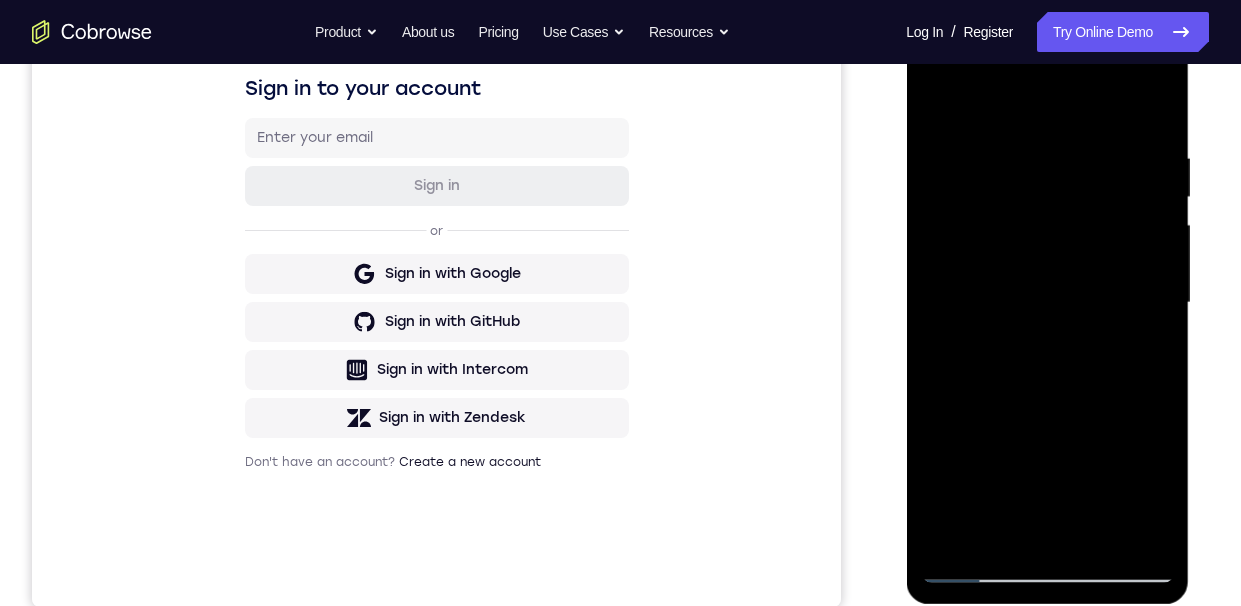 click at bounding box center [1047, 303] 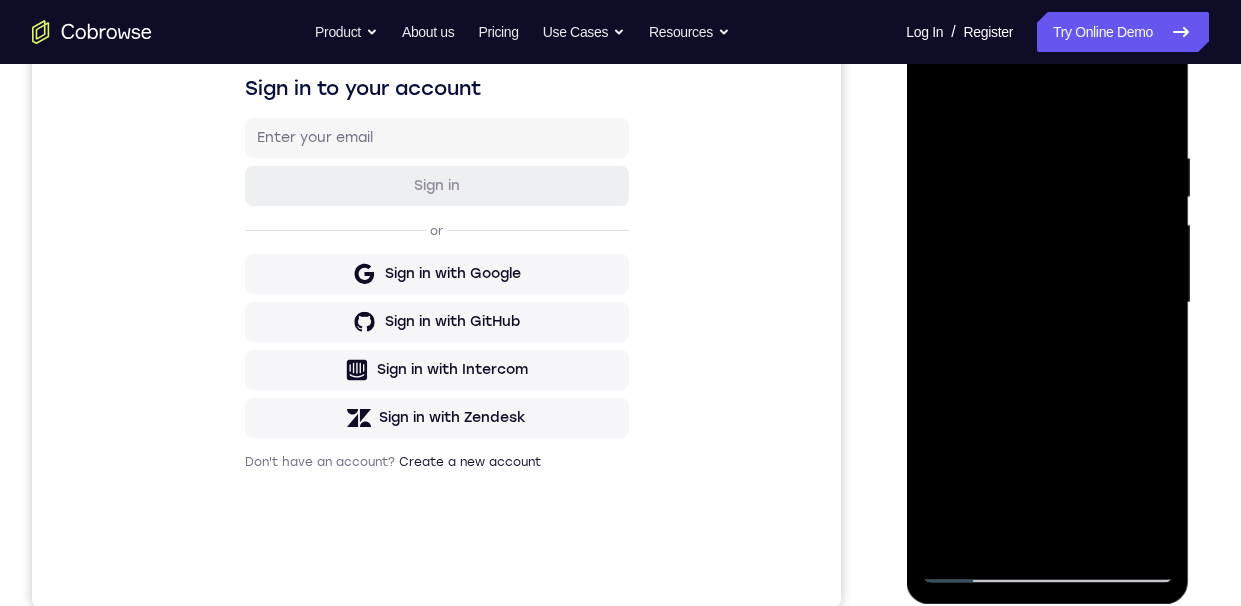 click at bounding box center (1047, 303) 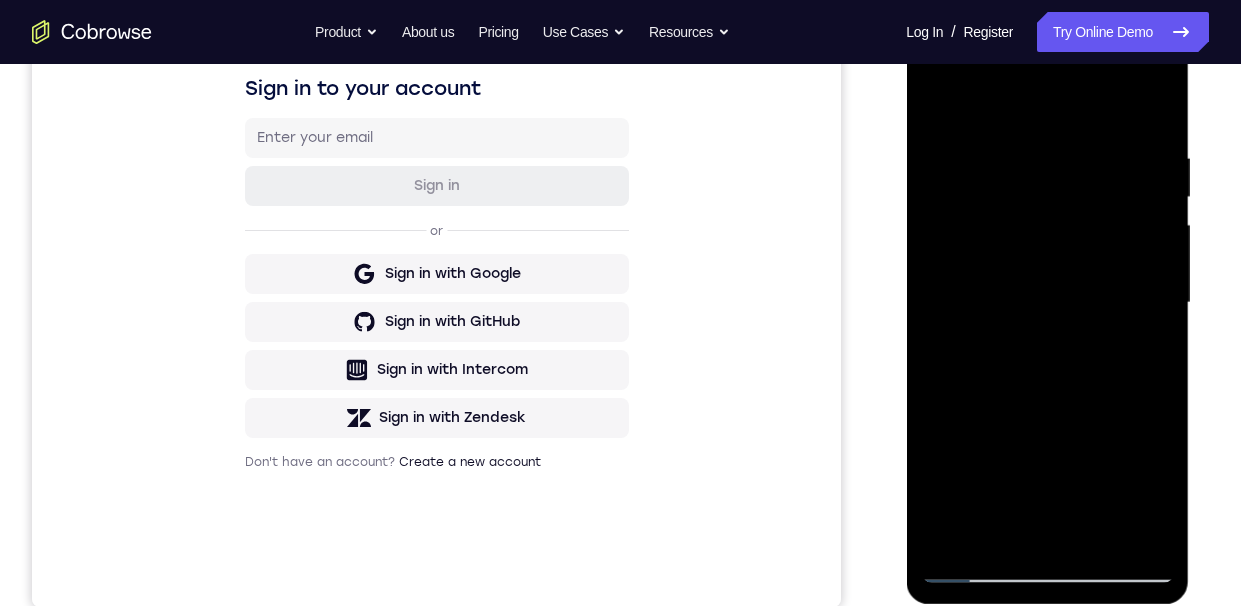 click at bounding box center [1047, 303] 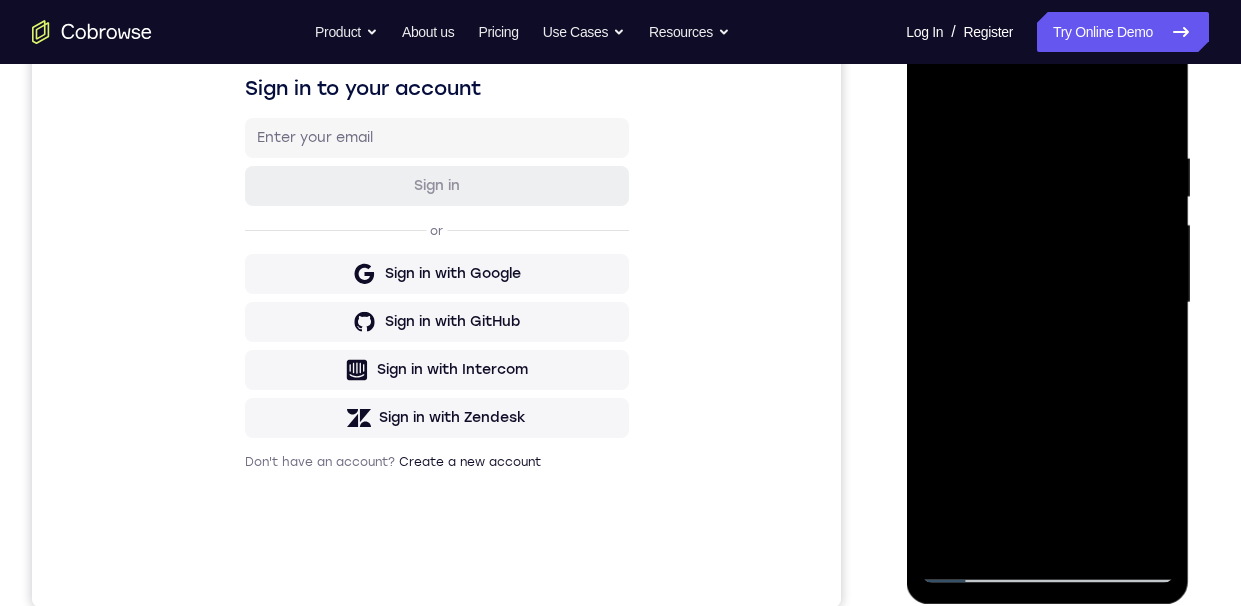 click at bounding box center (1047, 303) 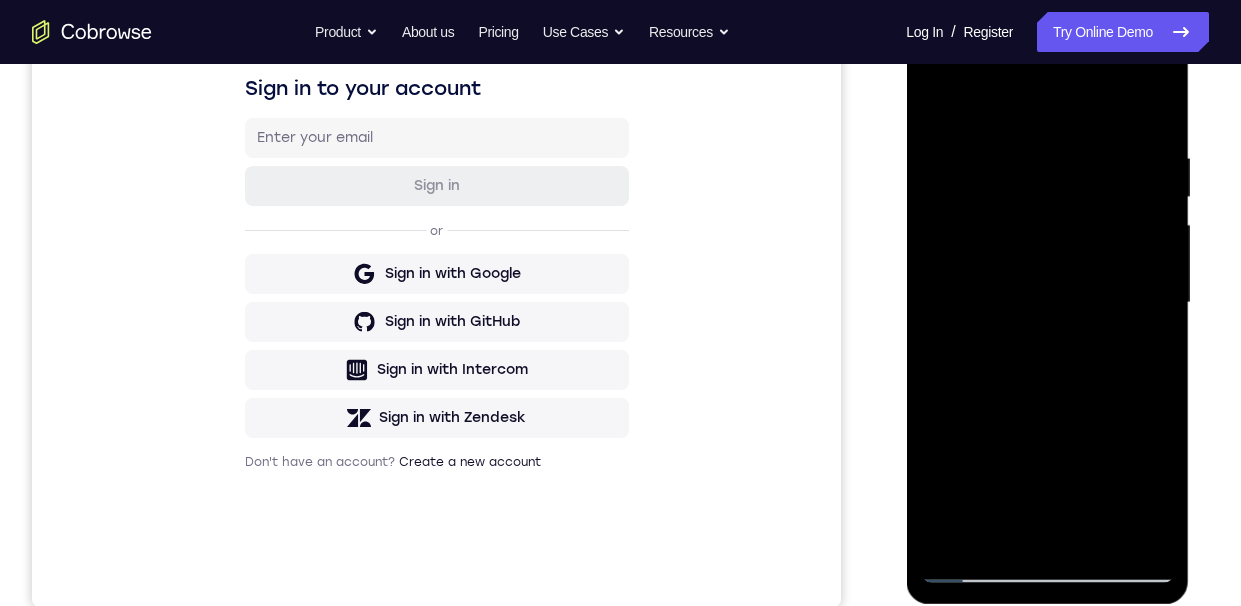 click at bounding box center (1047, 303) 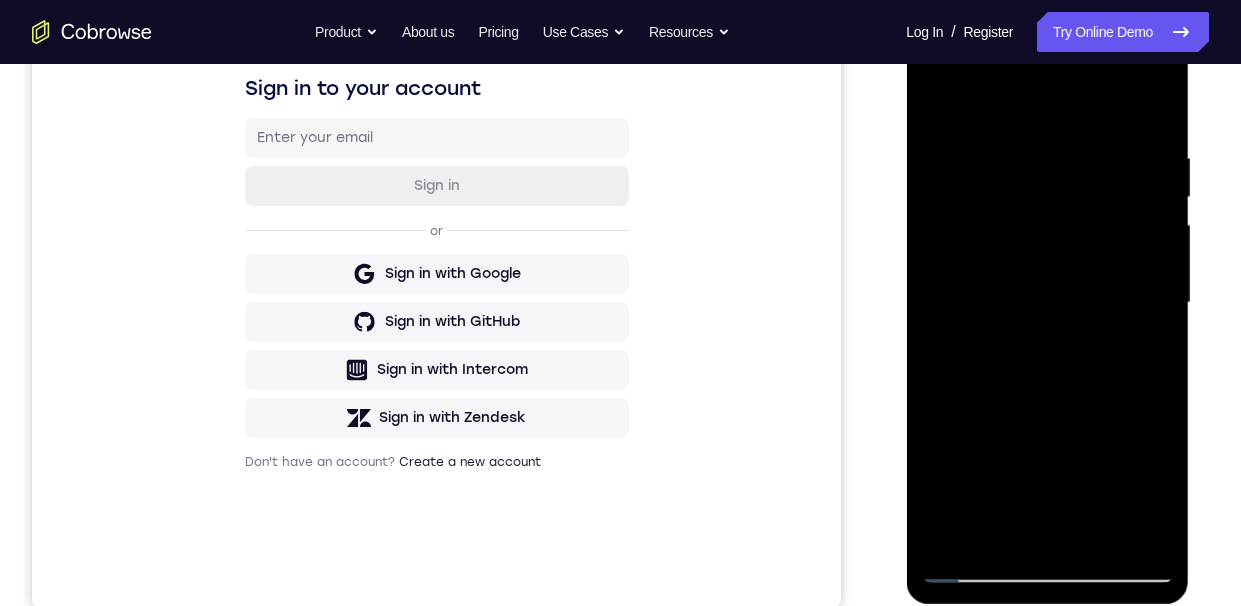 click at bounding box center (1047, 303) 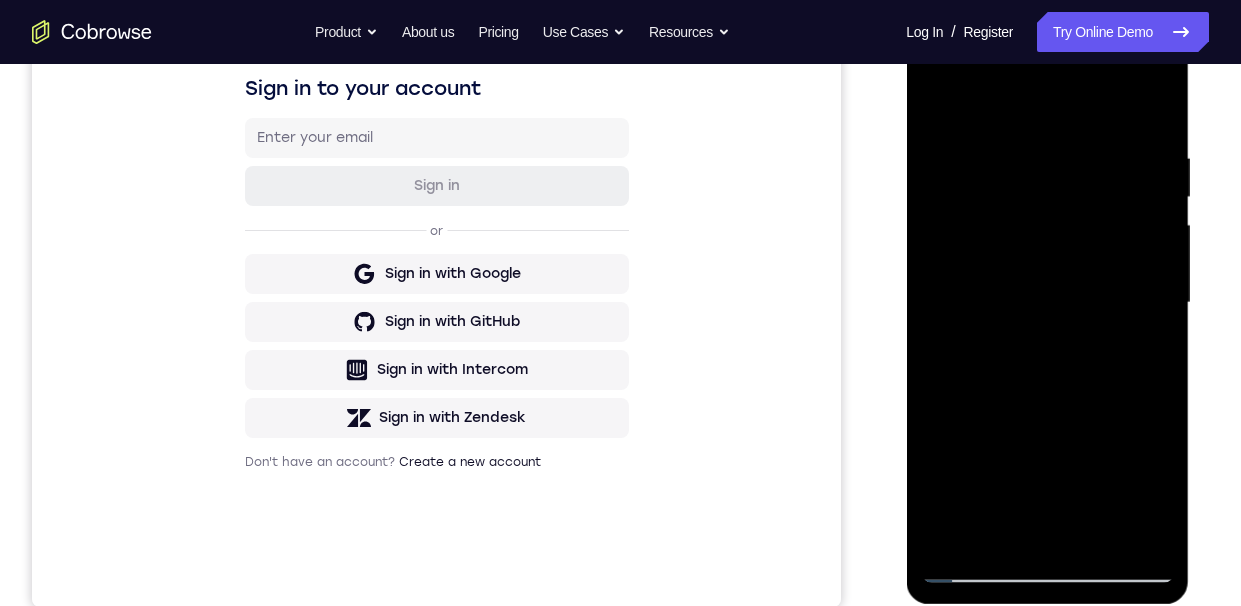 click at bounding box center [1047, 303] 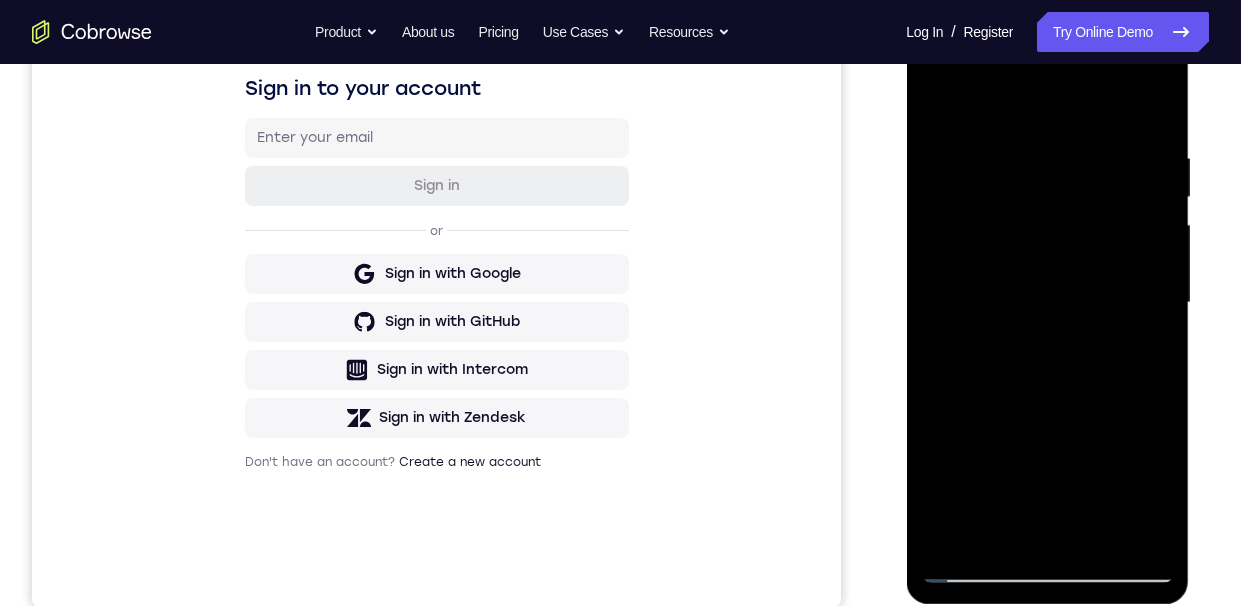 click at bounding box center (1047, 303) 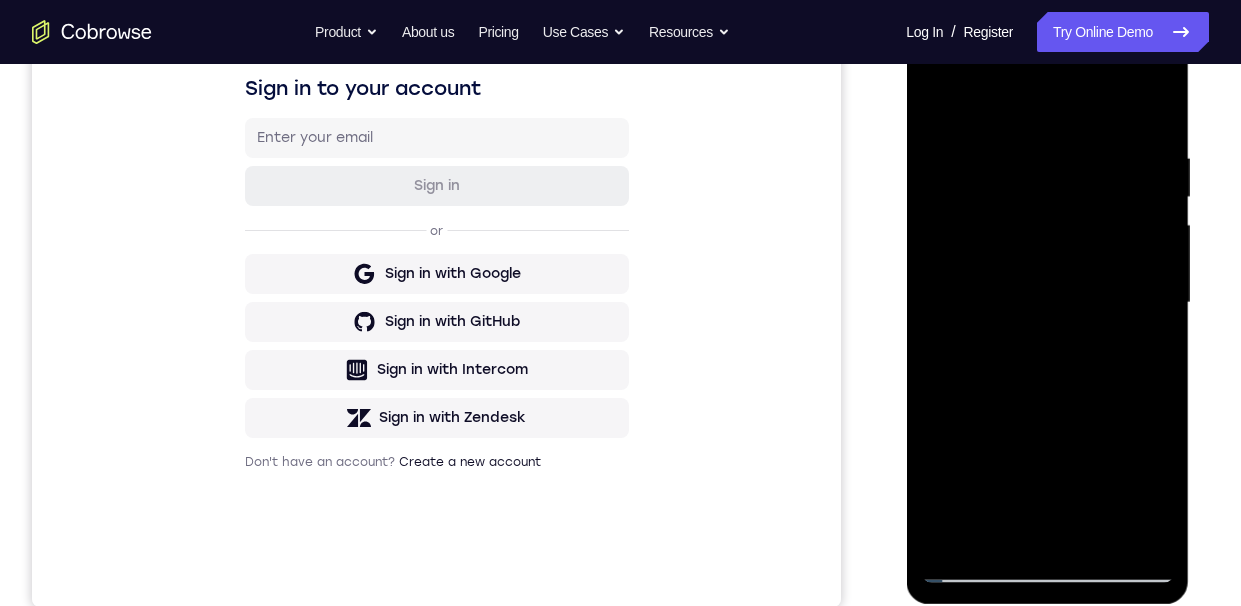 click at bounding box center [1047, 303] 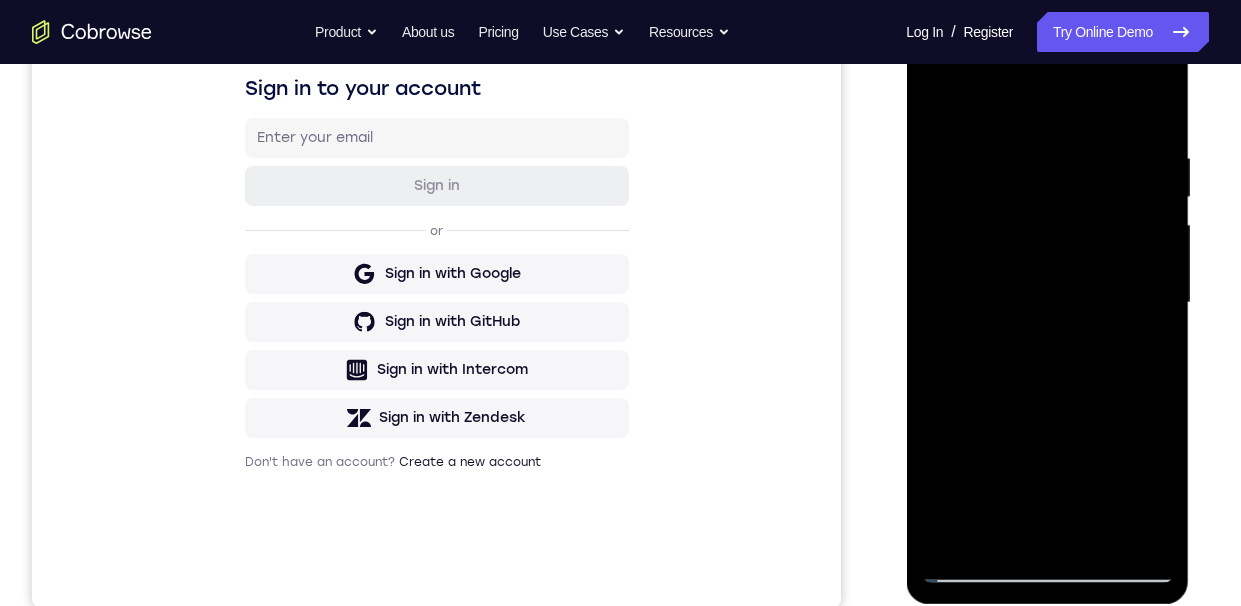 click at bounding box center (1047, 303) 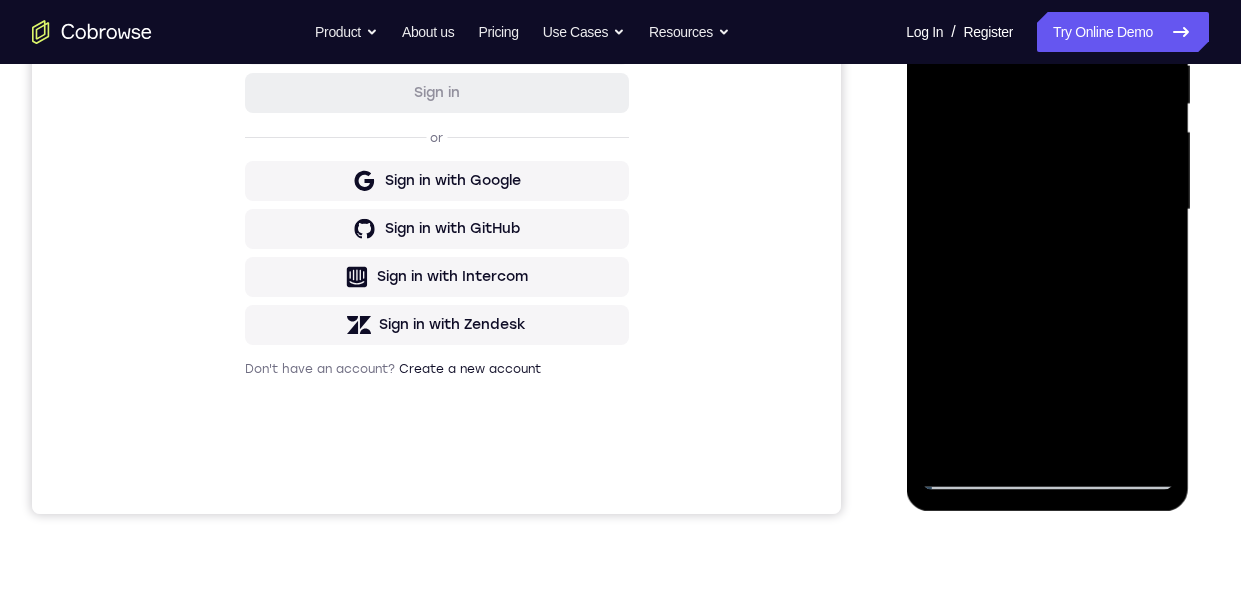 scroll, scrollTop: 316, scrollLeft: 0, axis: vertical 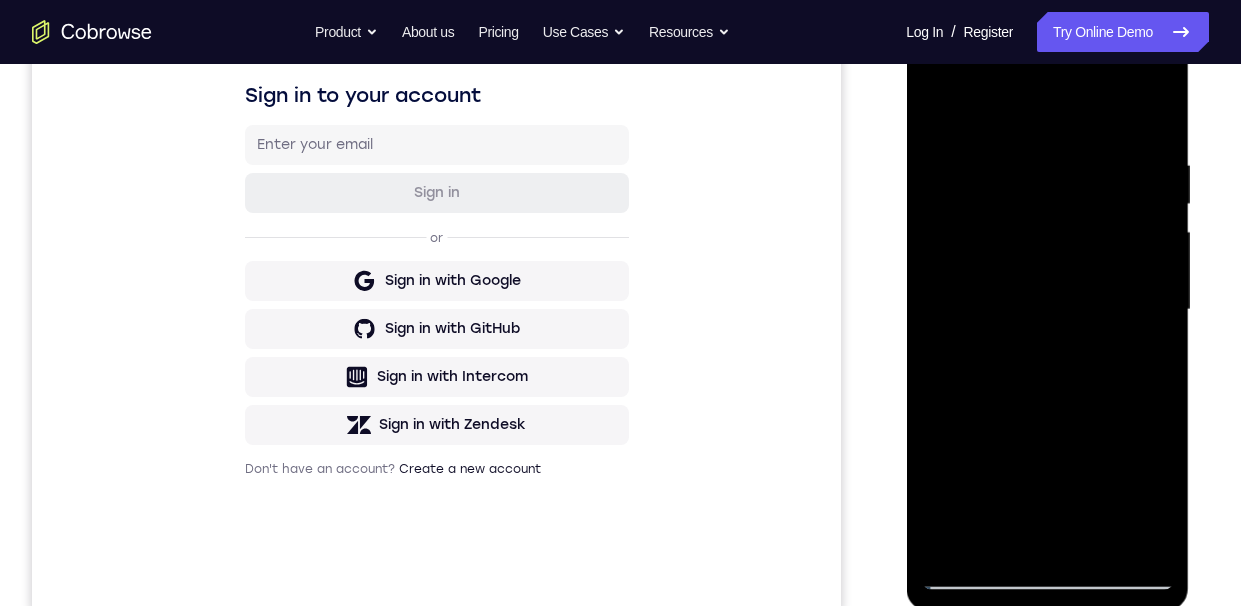 click at bounding box center (1047, 310) 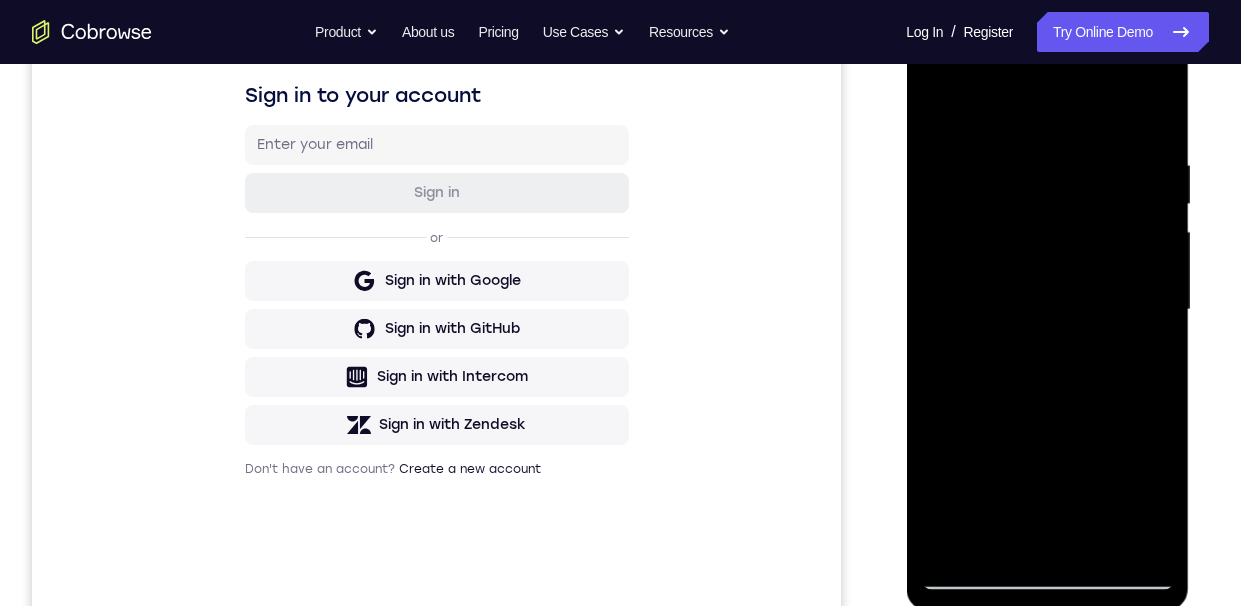 click at bounding box center (1047, 310) 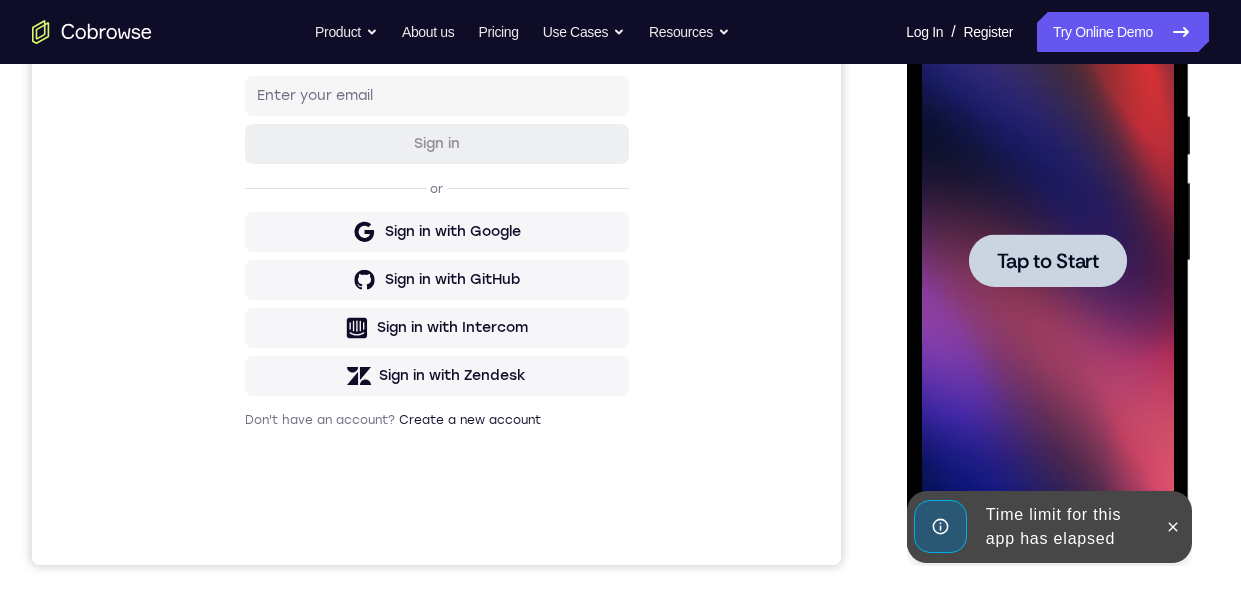 scroll, scrollTop: 362, scrollLeft: 0, axis: vertical 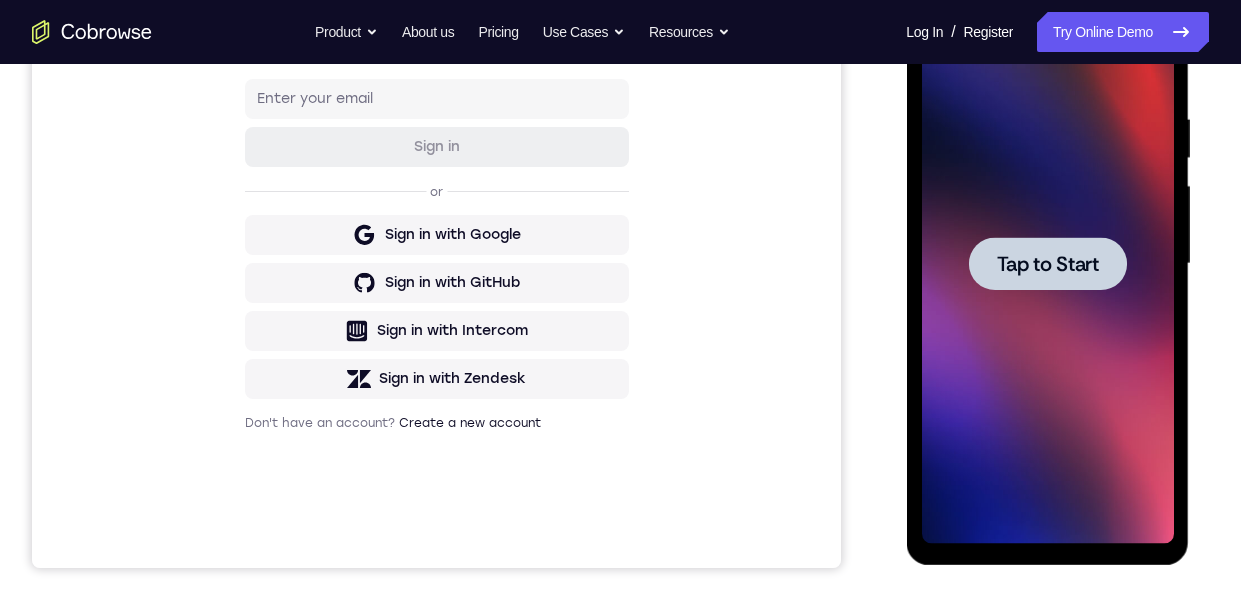 click on "Sign in to your account Sign in or Sign in with Google Sign in with GitHub Sign in with Intercom Sign in with Zendesk Don't have an account?   Create a new account" at bounding box center (436, 233) 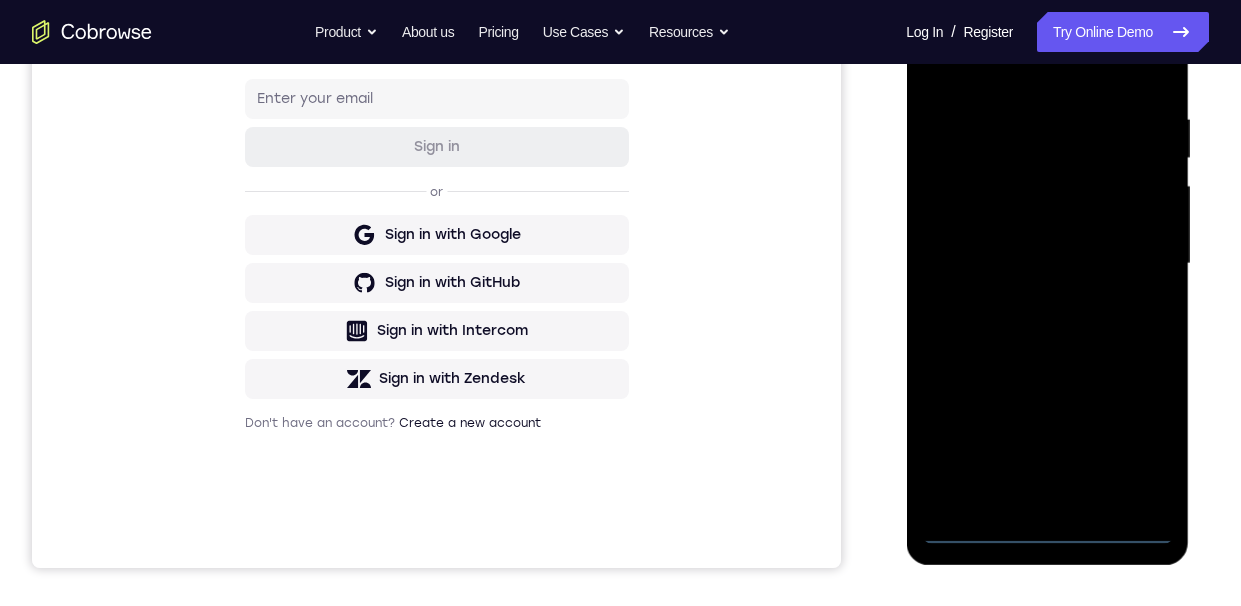 scroll, scrollTop: 302, scrollLeft: 0, axis: vertical 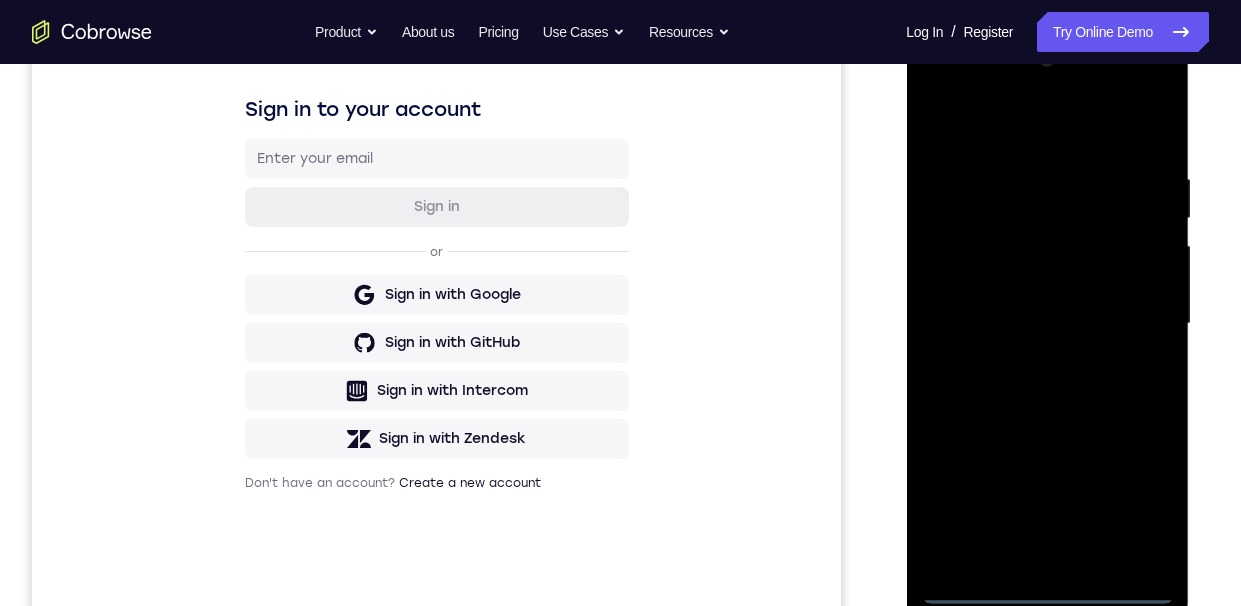 click at bounding box center [1047, 324] 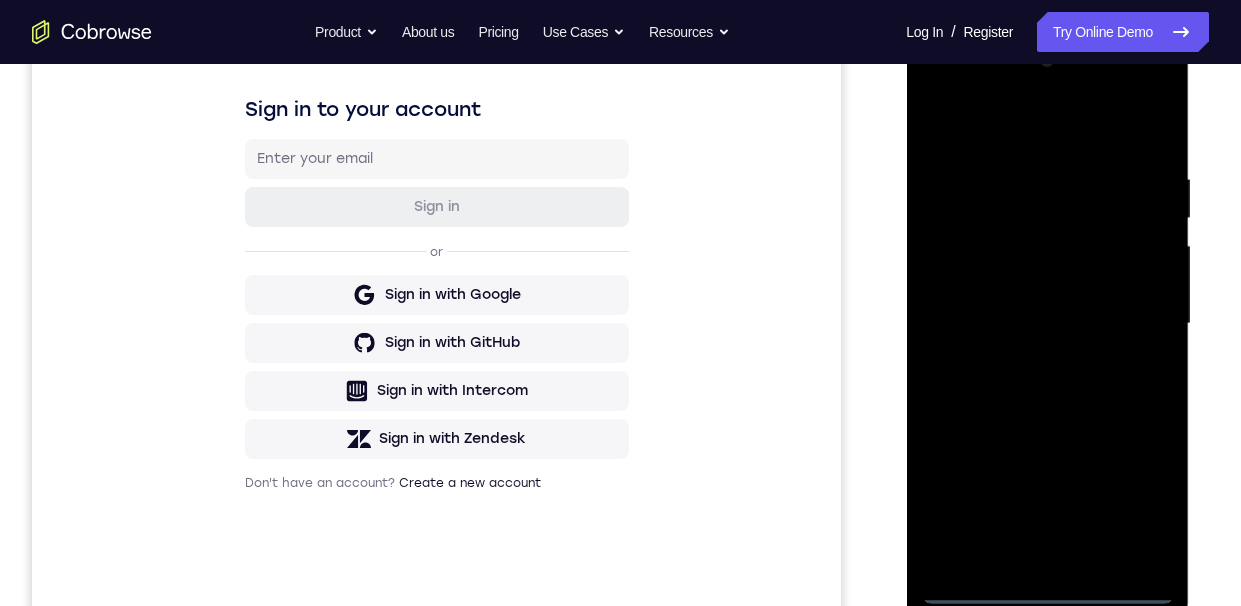 click at bounding box center [1047, 324] 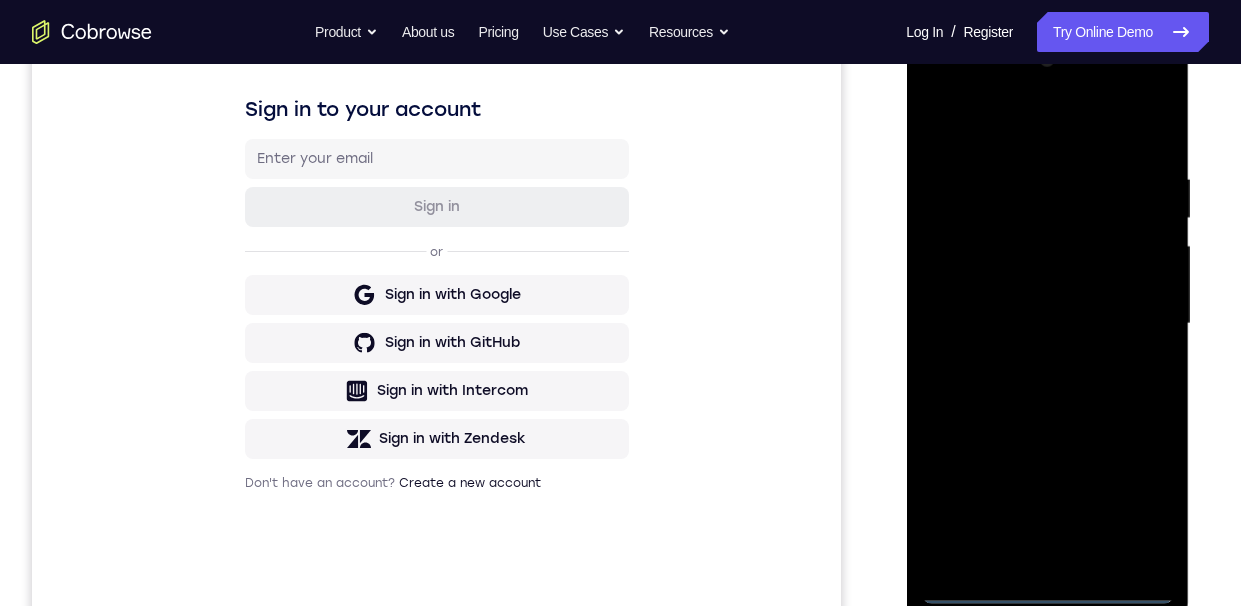 click at bounding box center (1047, 324) 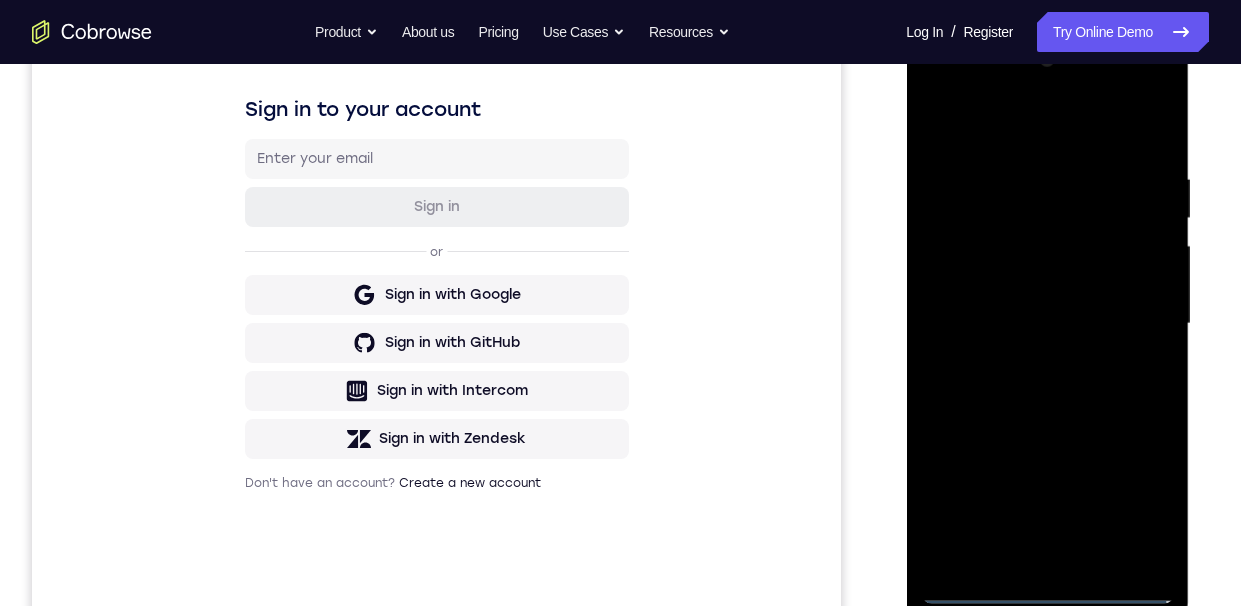 click at bounding box center [1047, 324] 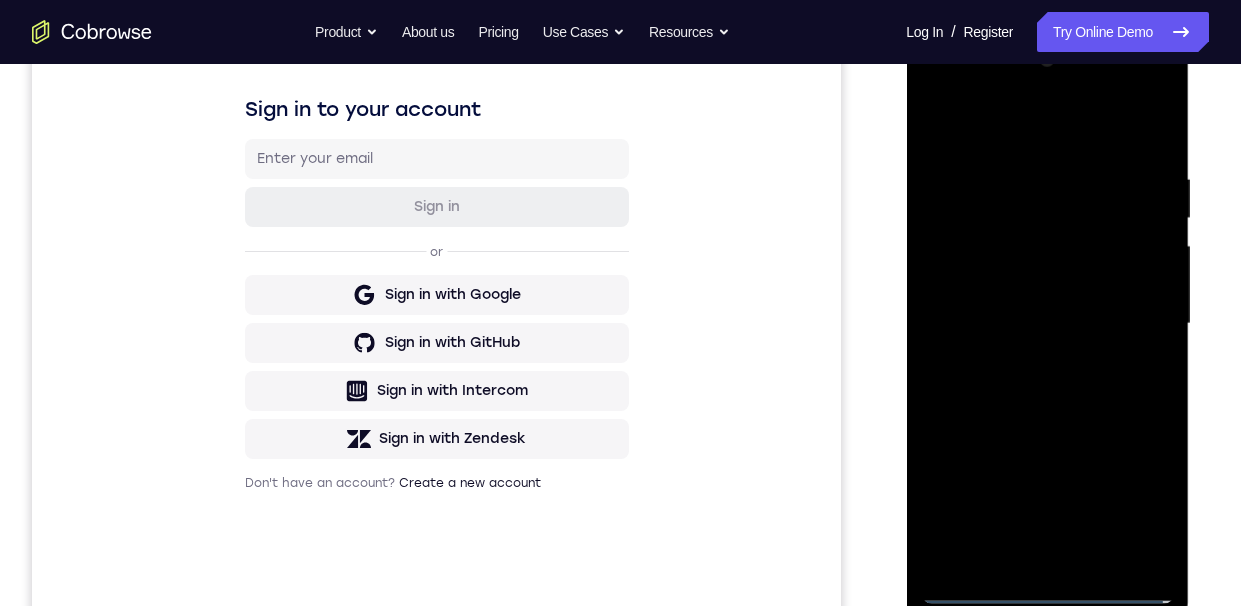 click at bounding box center (1047, 324) 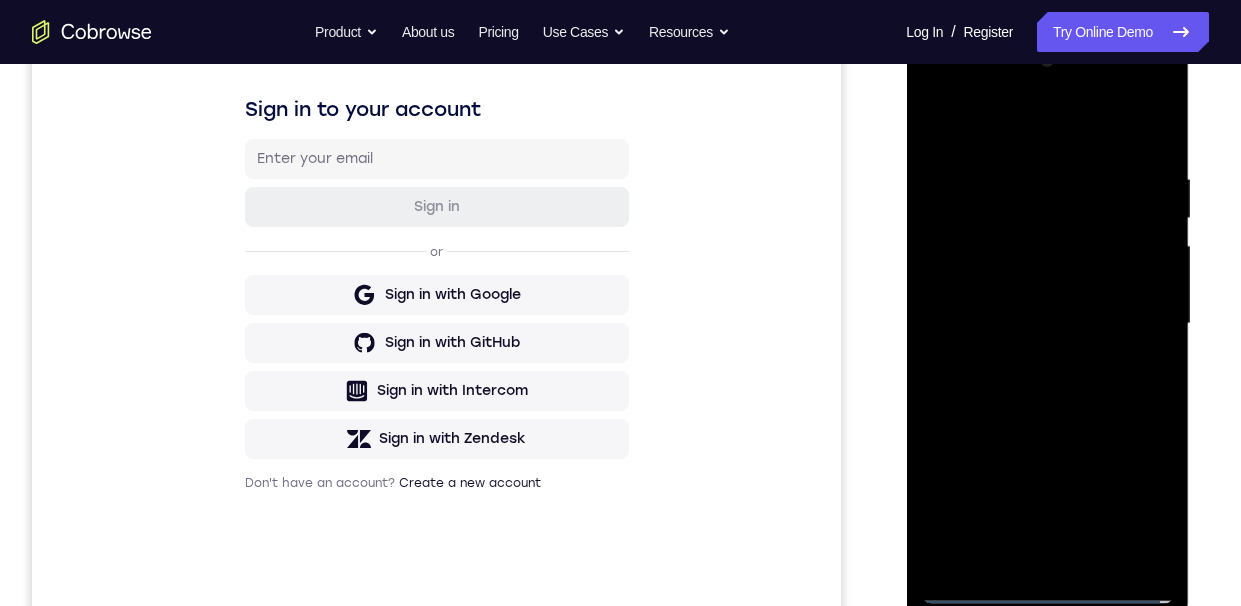 click at bounding box center [1047, 324] 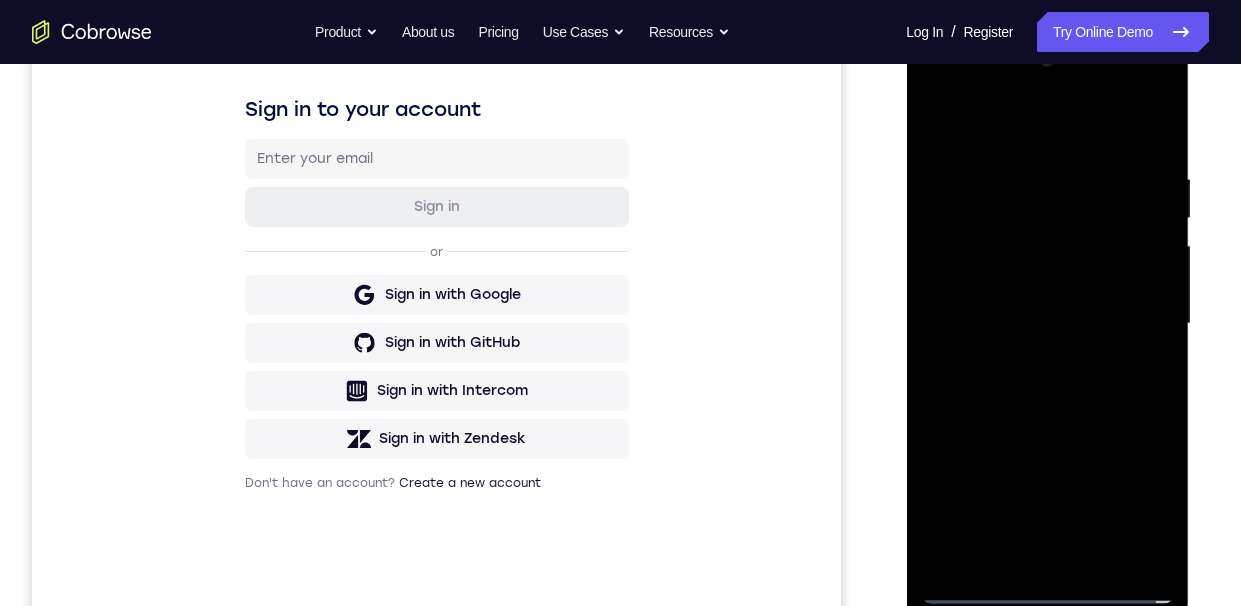 click at bounding box center (1047, 324) 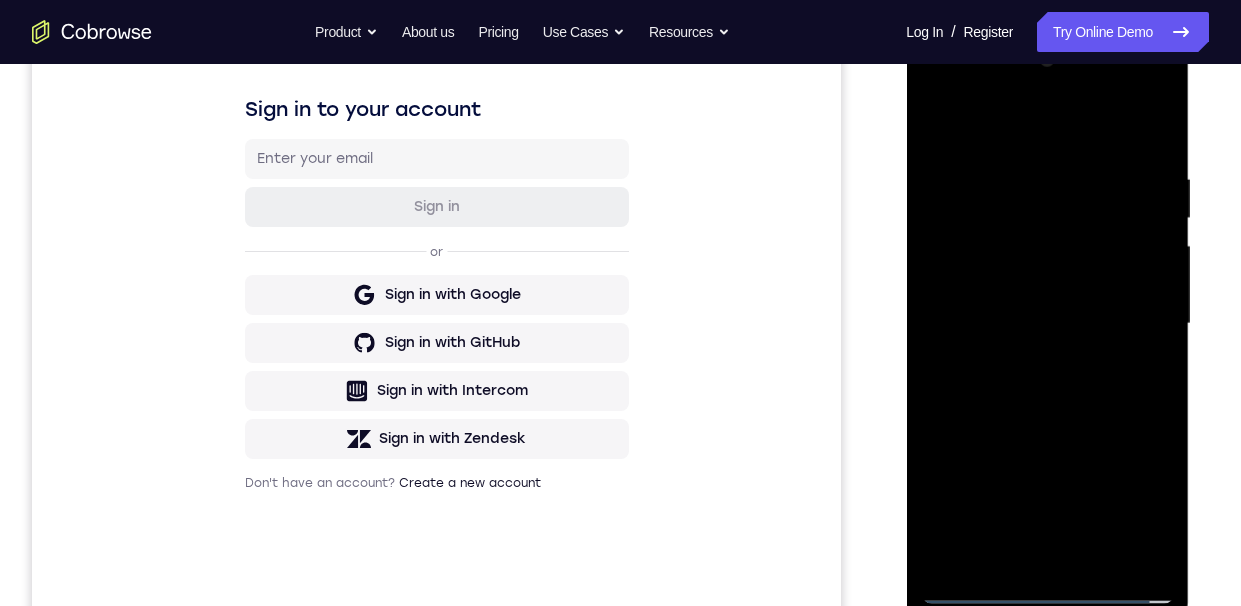click at bounding box center (1047, 324) 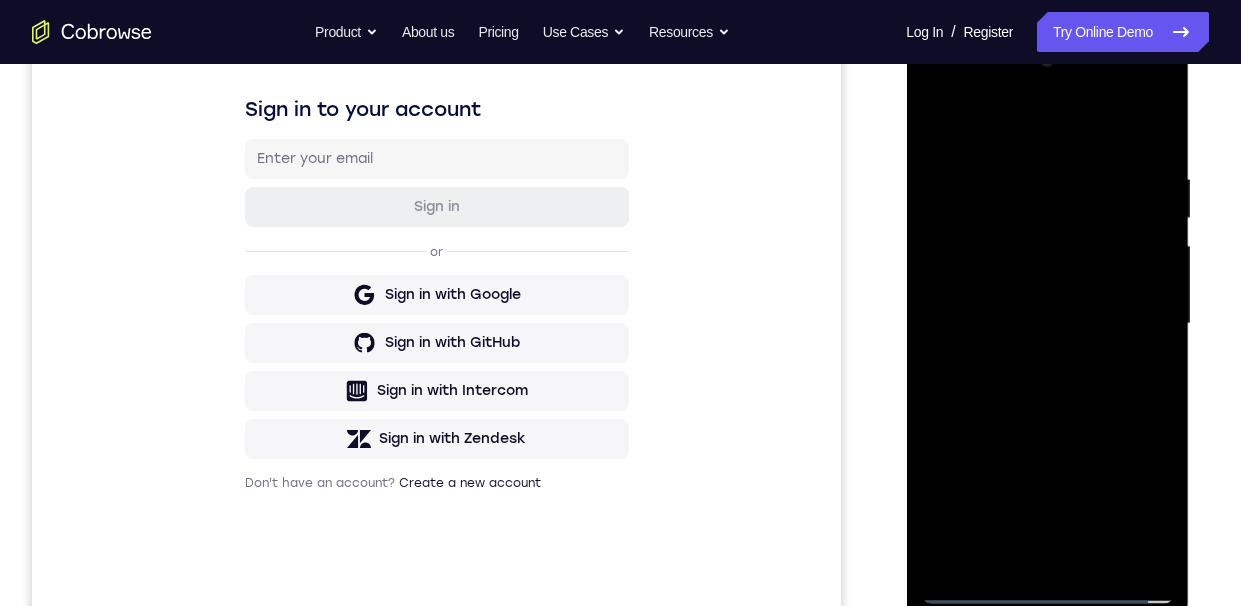 click at bounding box center [1047, 324] 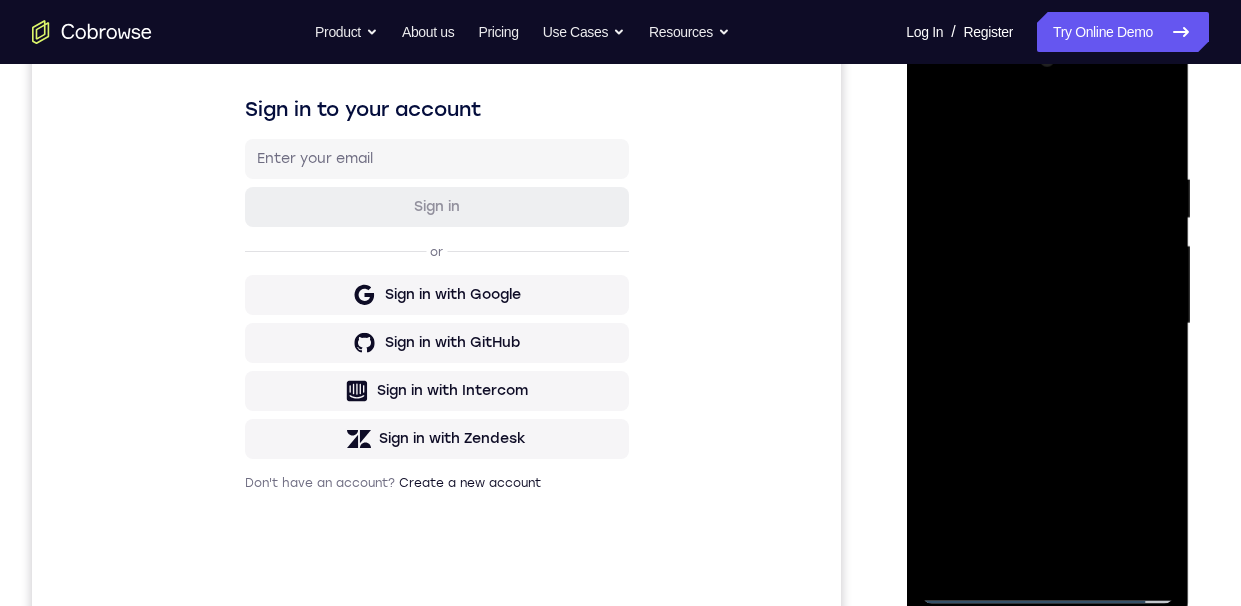click at bounding box center (1047, 324) 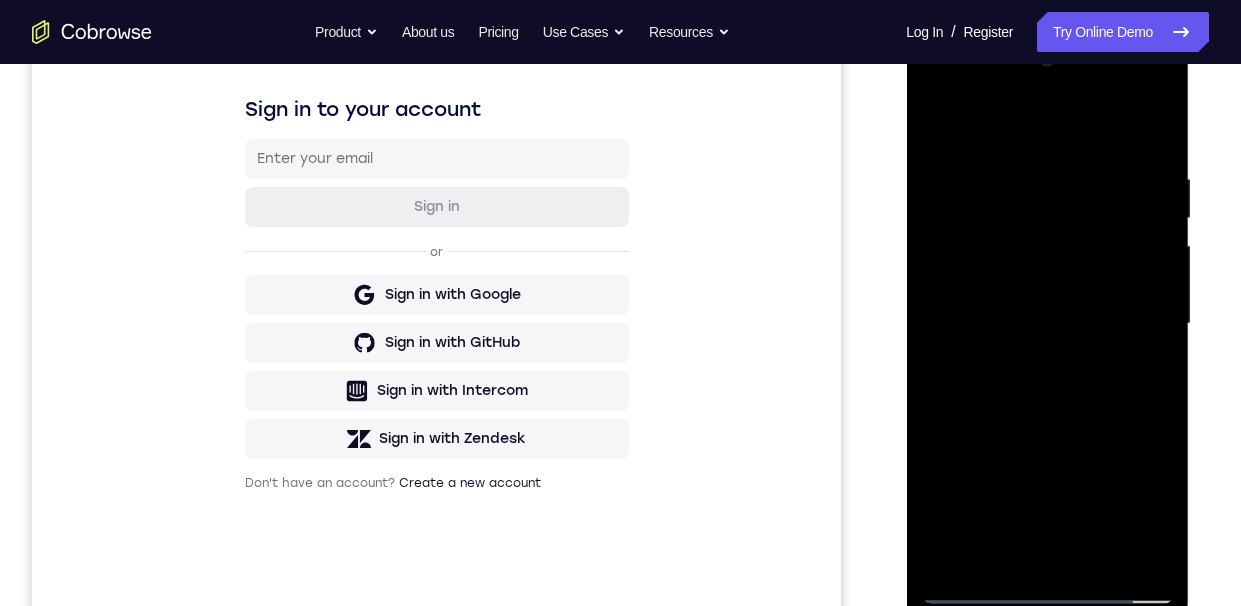 click at bounding box center [1047, 324] 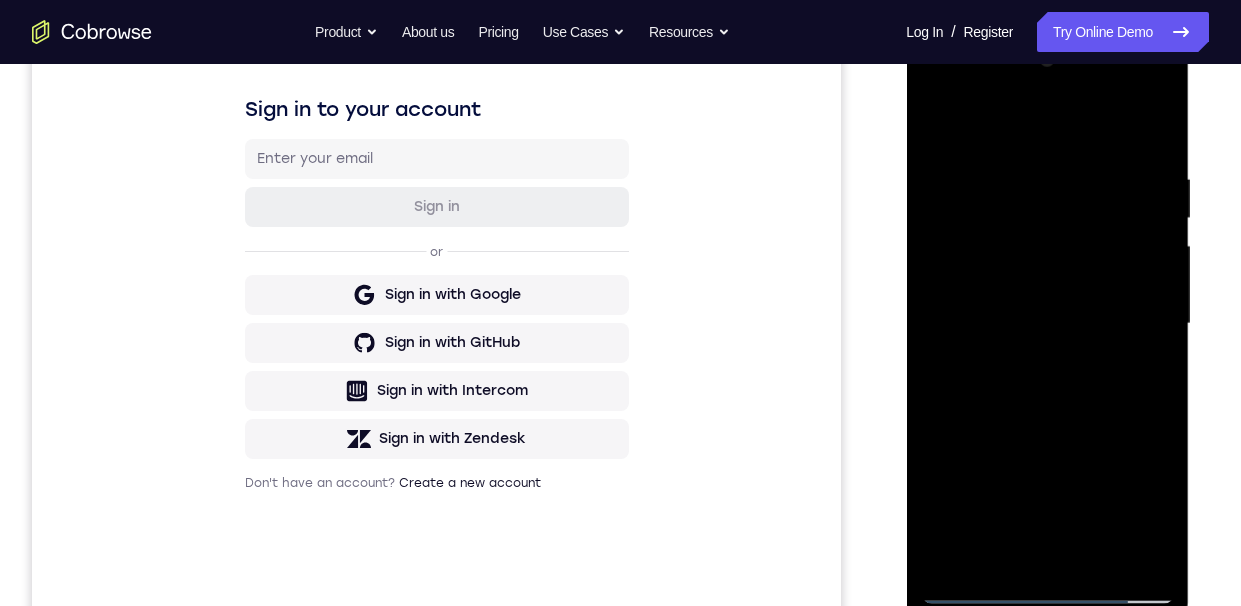 click at bounding box center (1047, 324) 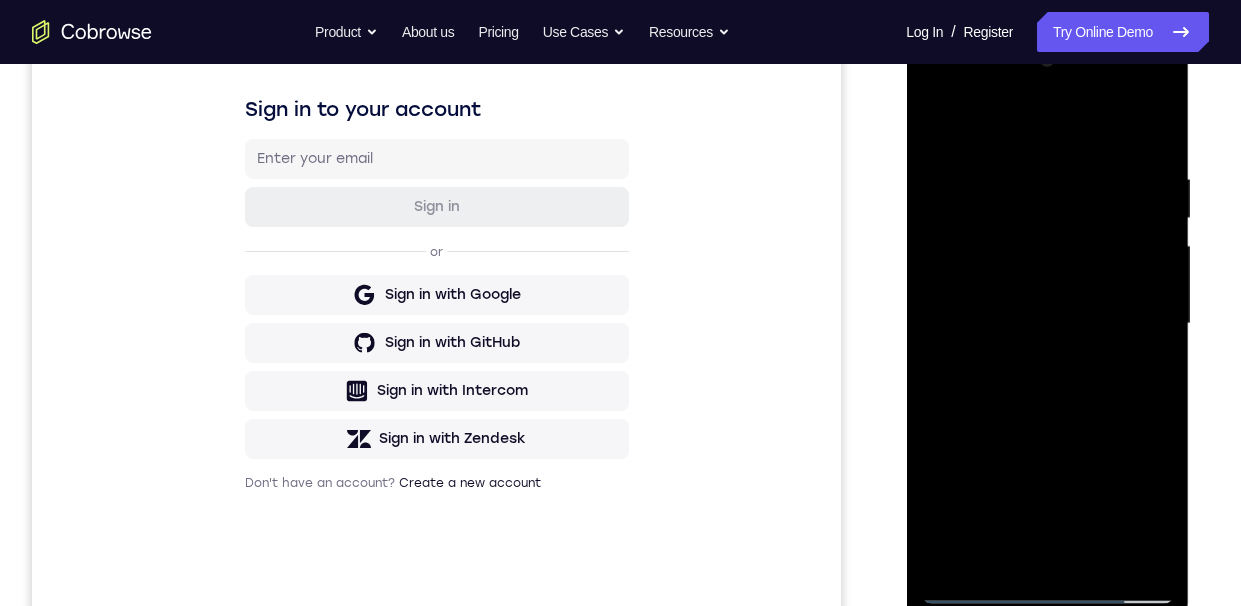 click at bounding box center [1047, 324] 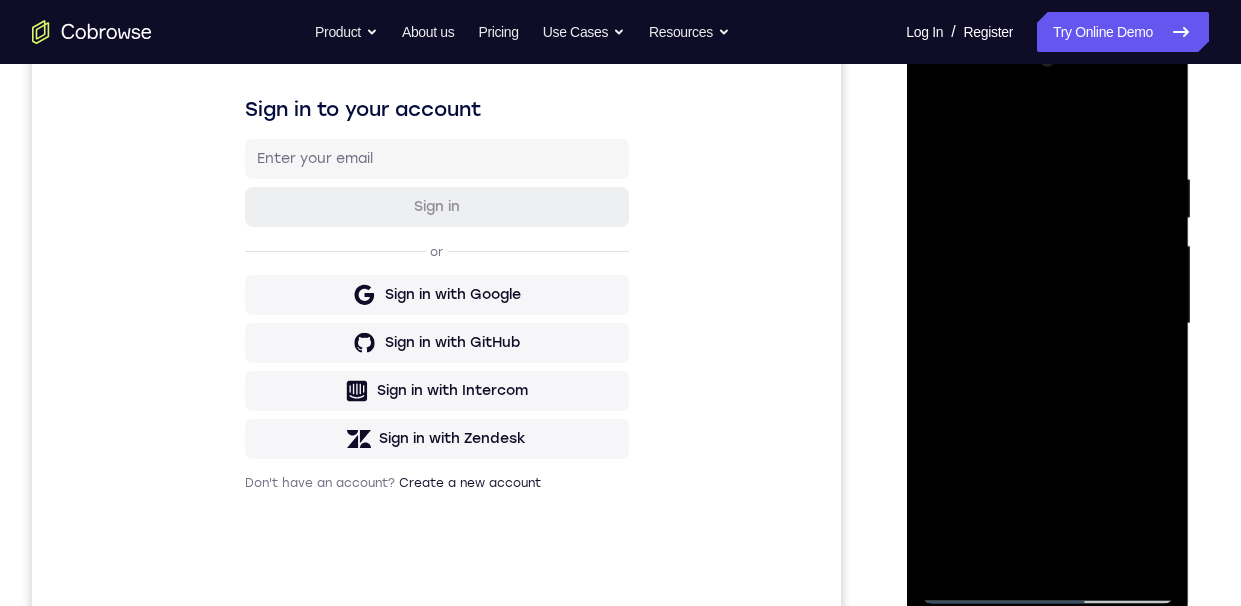 click at bounding box center [1047, 324] 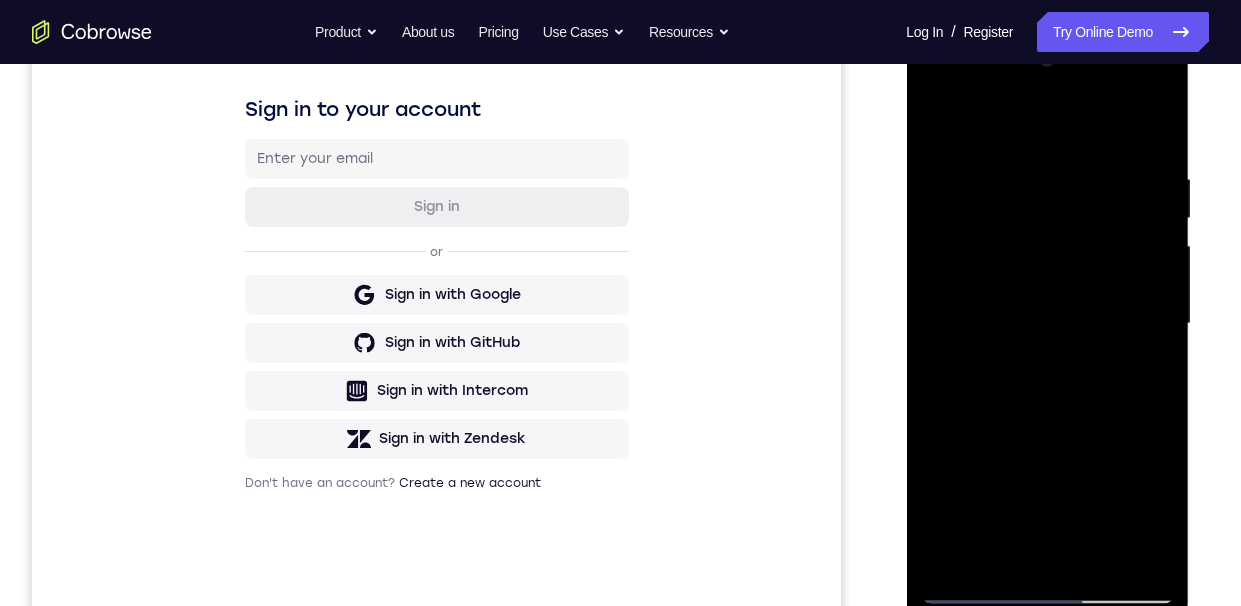 click at bounding box center (1047, 324) 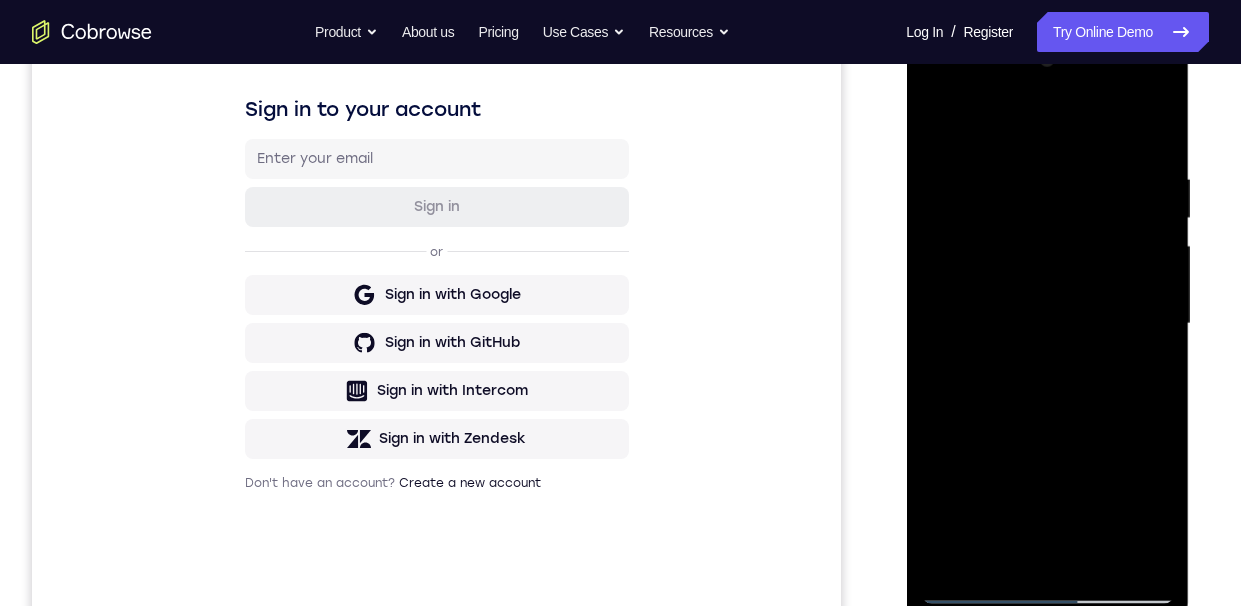 click at bounding box center [1047, 324] 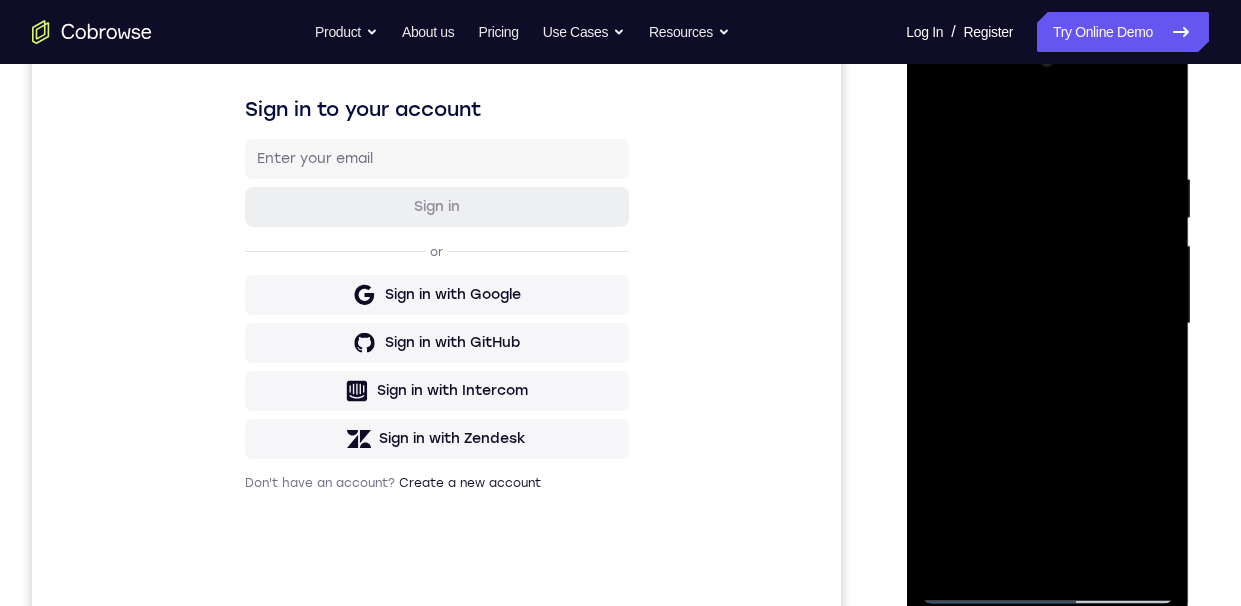 click at bounding box center (1047, 324) 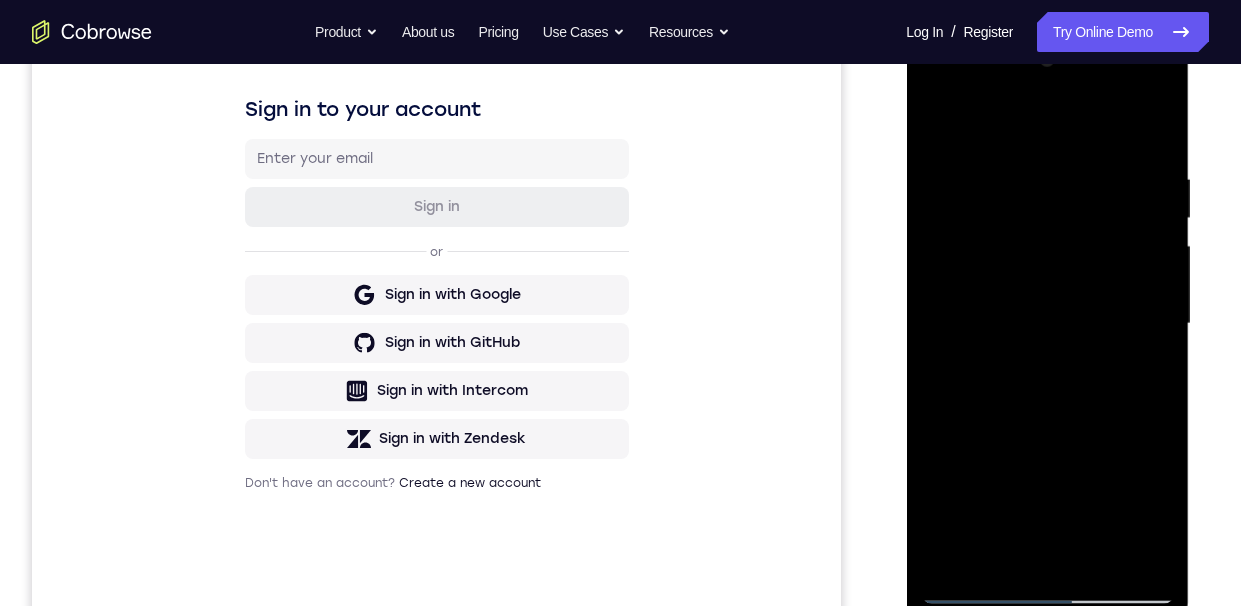click at bounding box center (1047, 324) 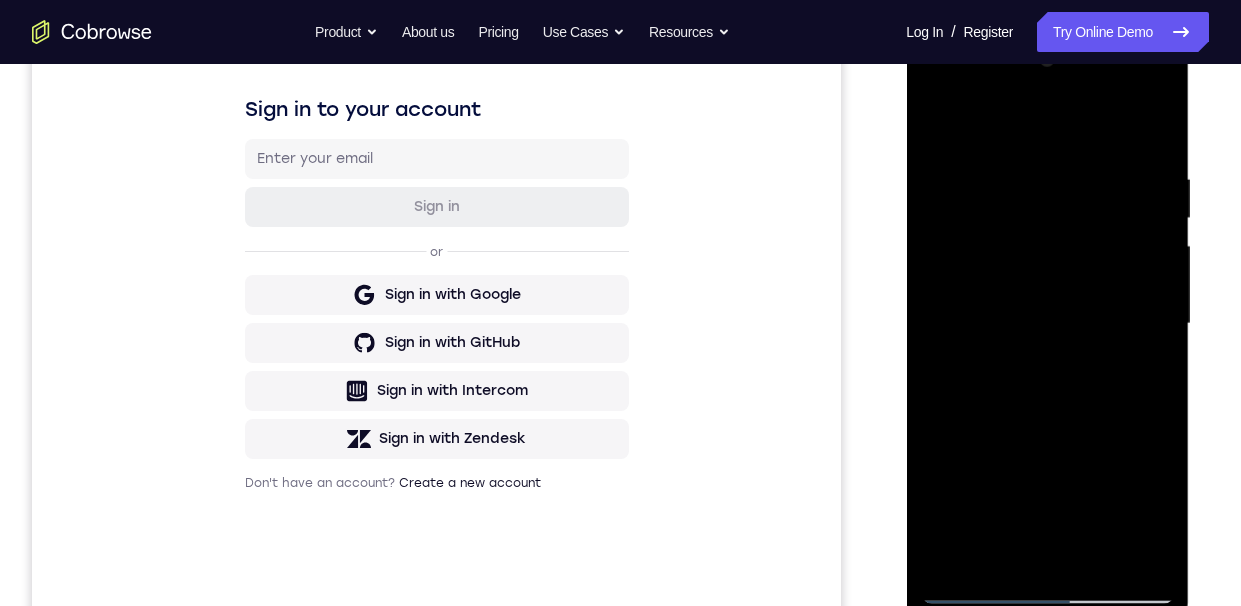 click at bounding box center (1047, 324) 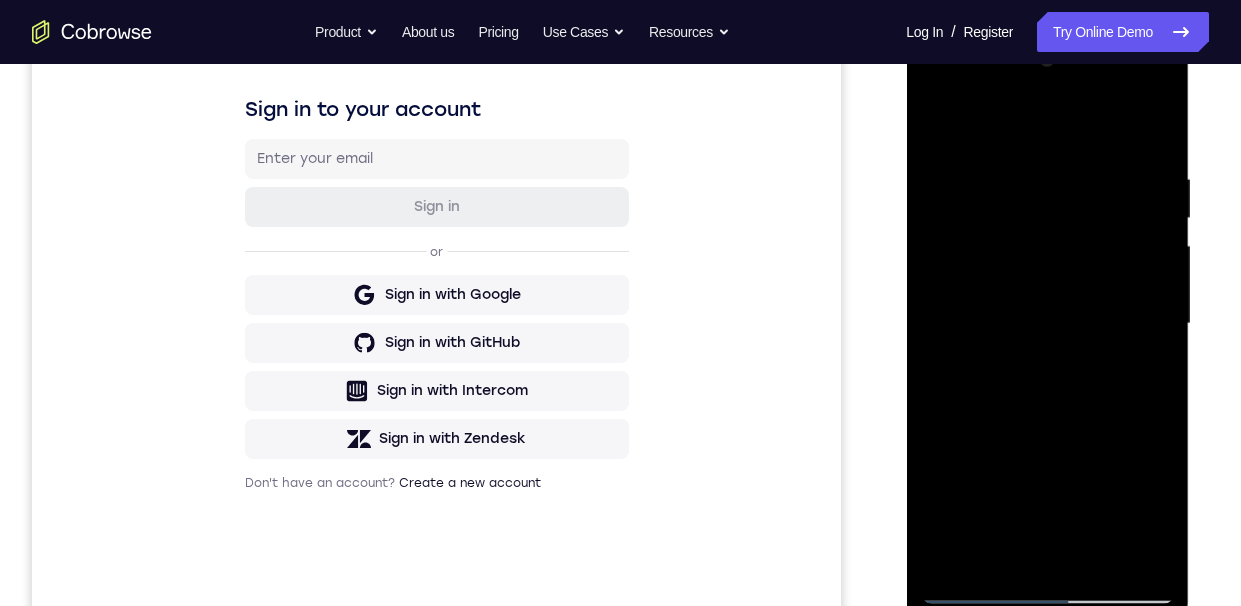 click at bounding box center [1047, 324] 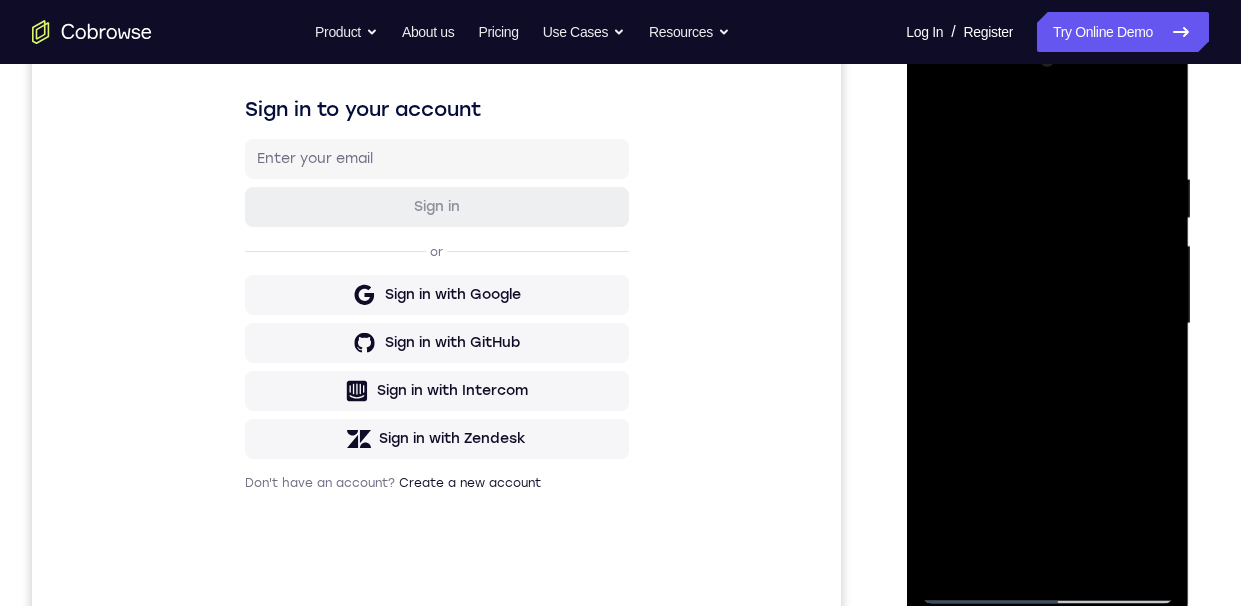 click at bounding box center [1047, 324] 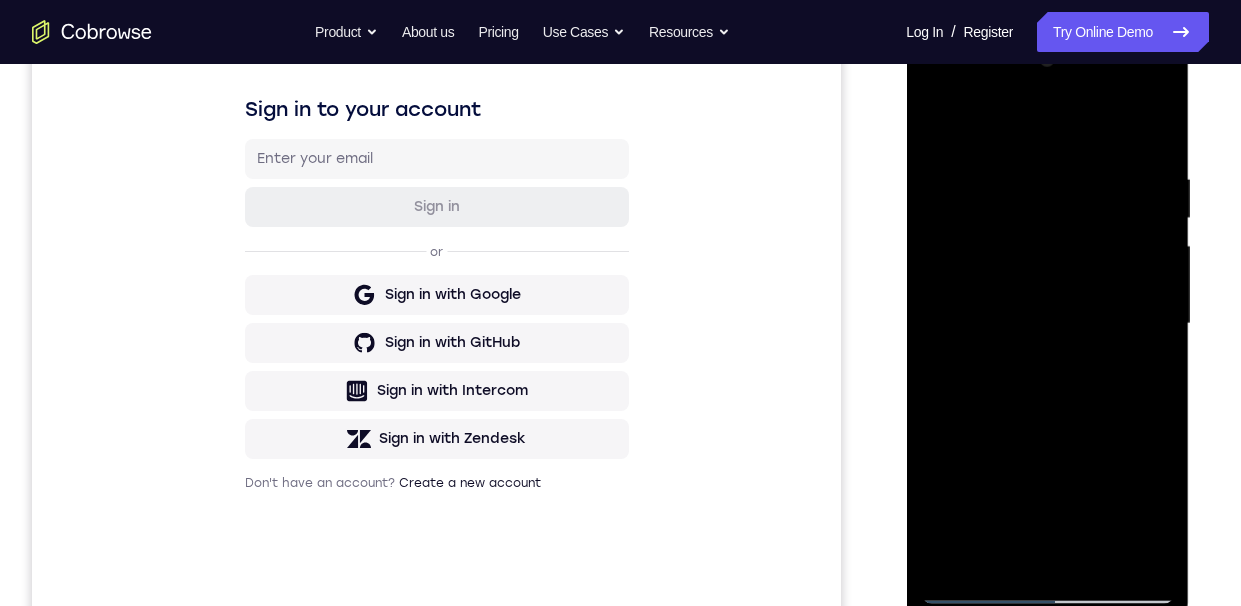 click at bounding box center [1047, 324] 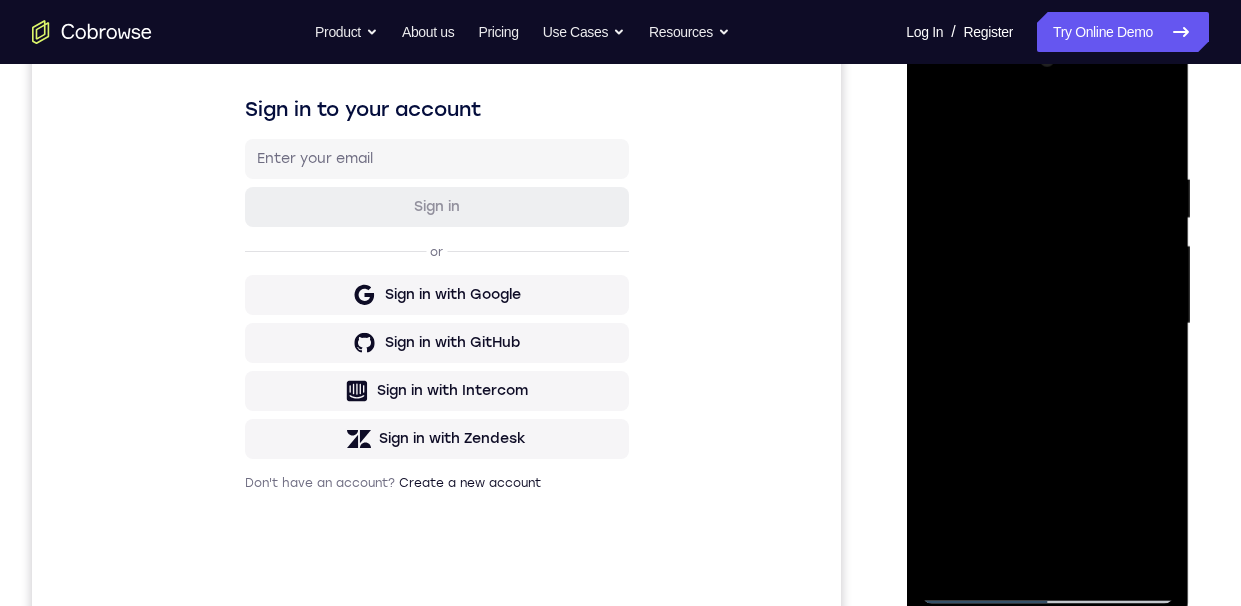 click at bounding box center [1047, 324] 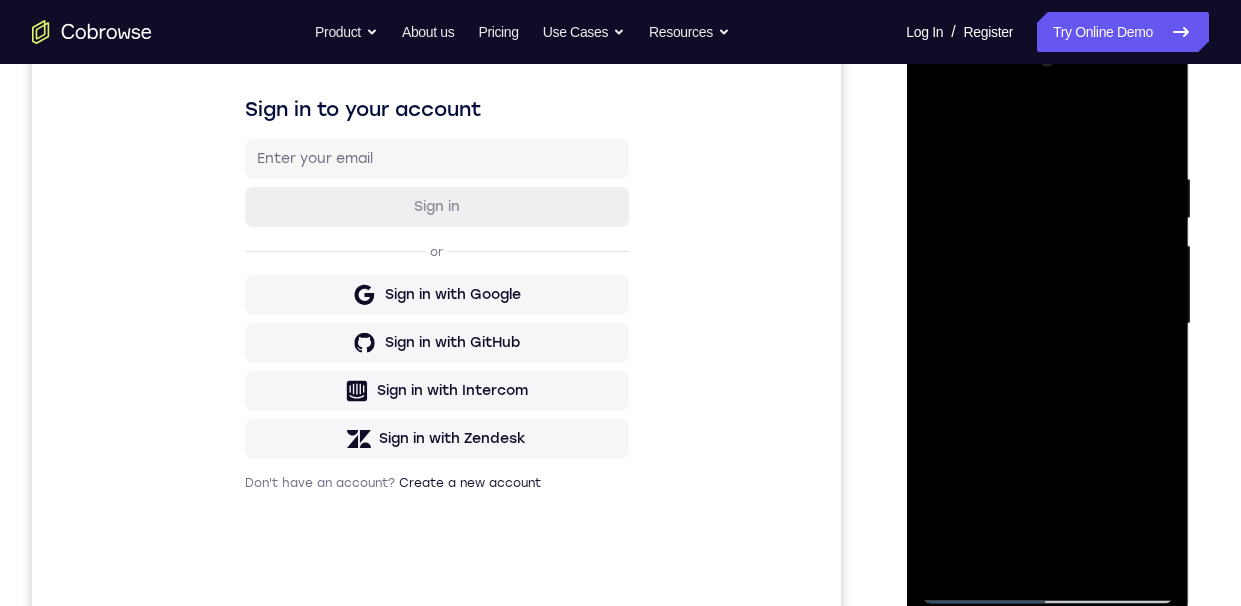 click at bounding box center [1047, 324] 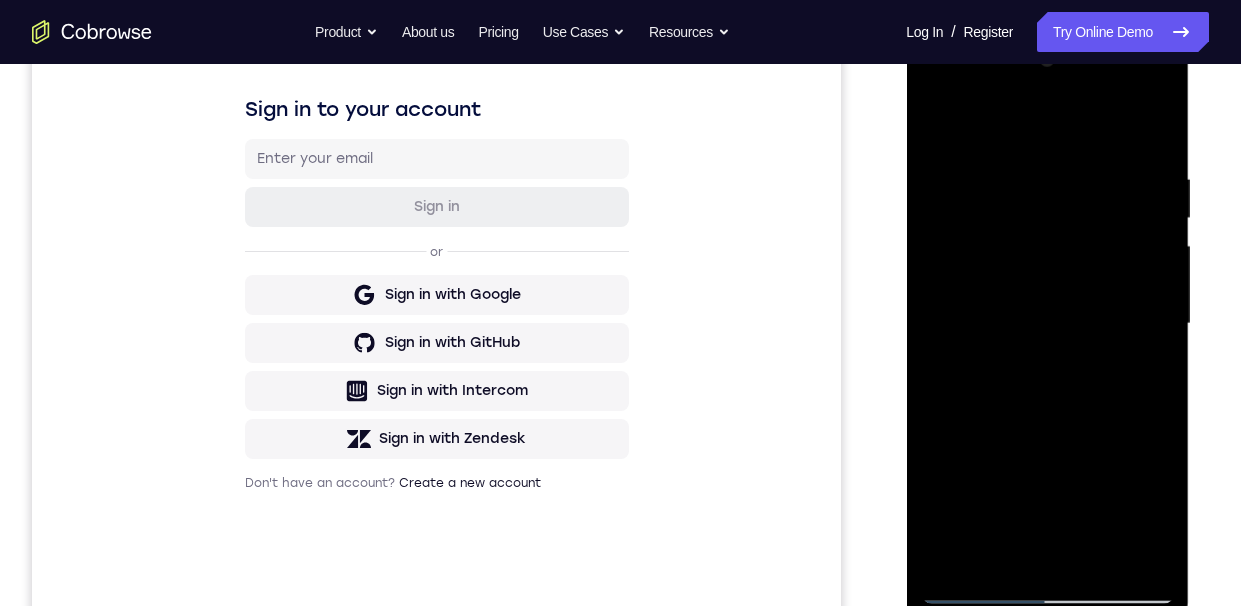 click at bounding box center [1047, 324] 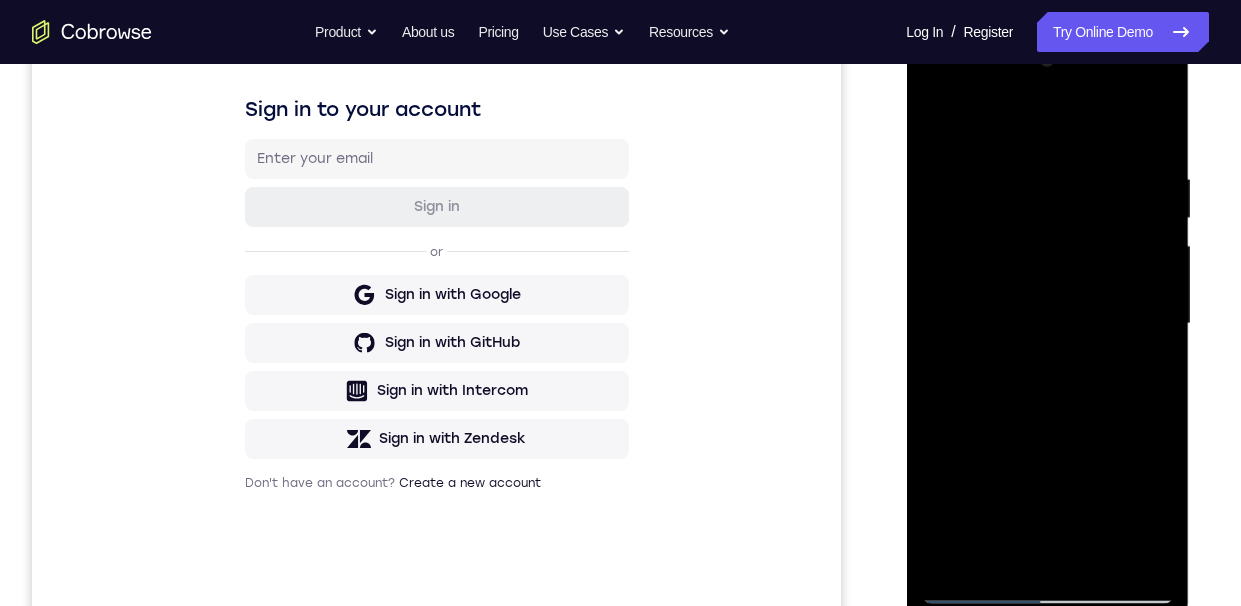 click at bounding box center (1047, 324) 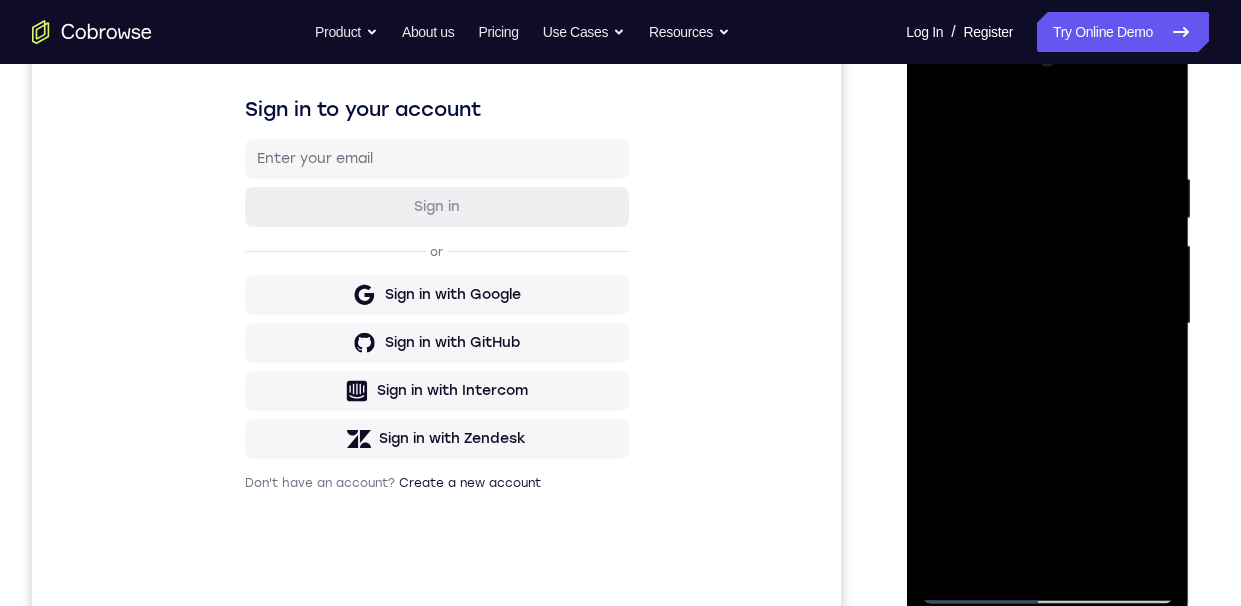 click at bounding box center [1047, 324] 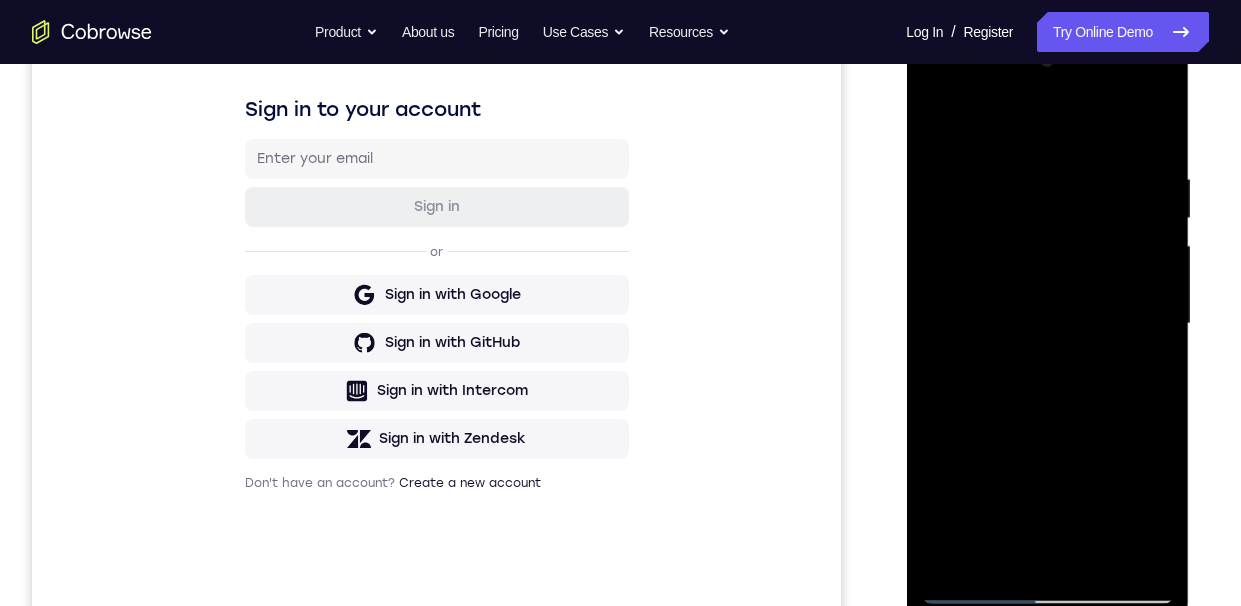 click at bounding box center [1047, 324] 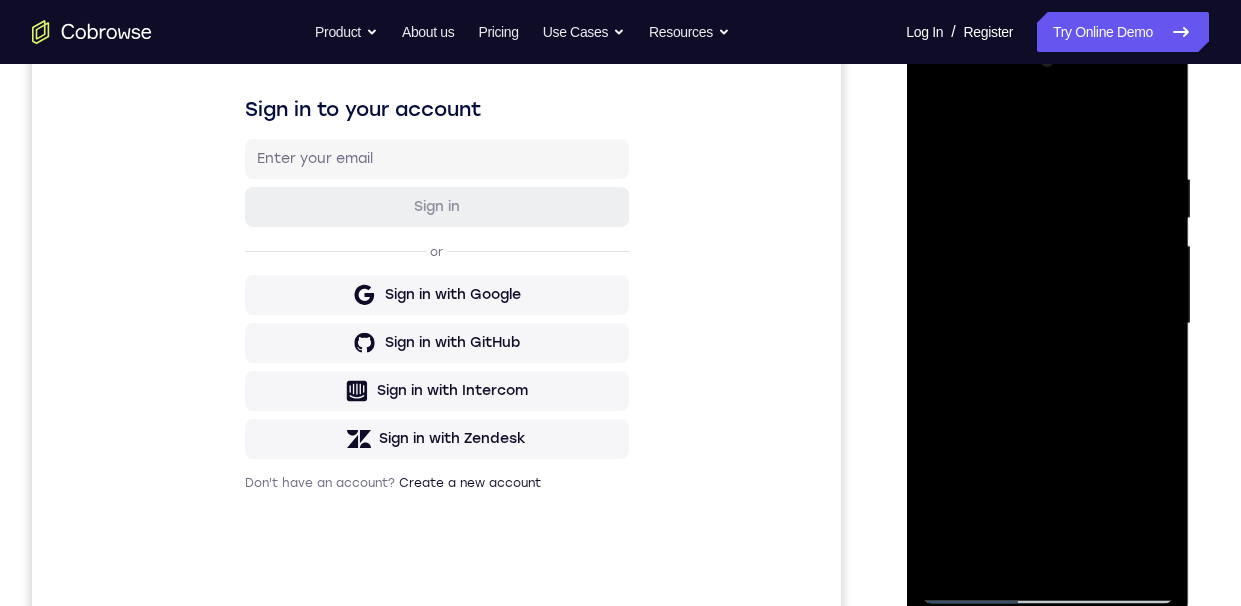 scroll, scrollTop: 298, scrollLeft: 0, axis: vertical 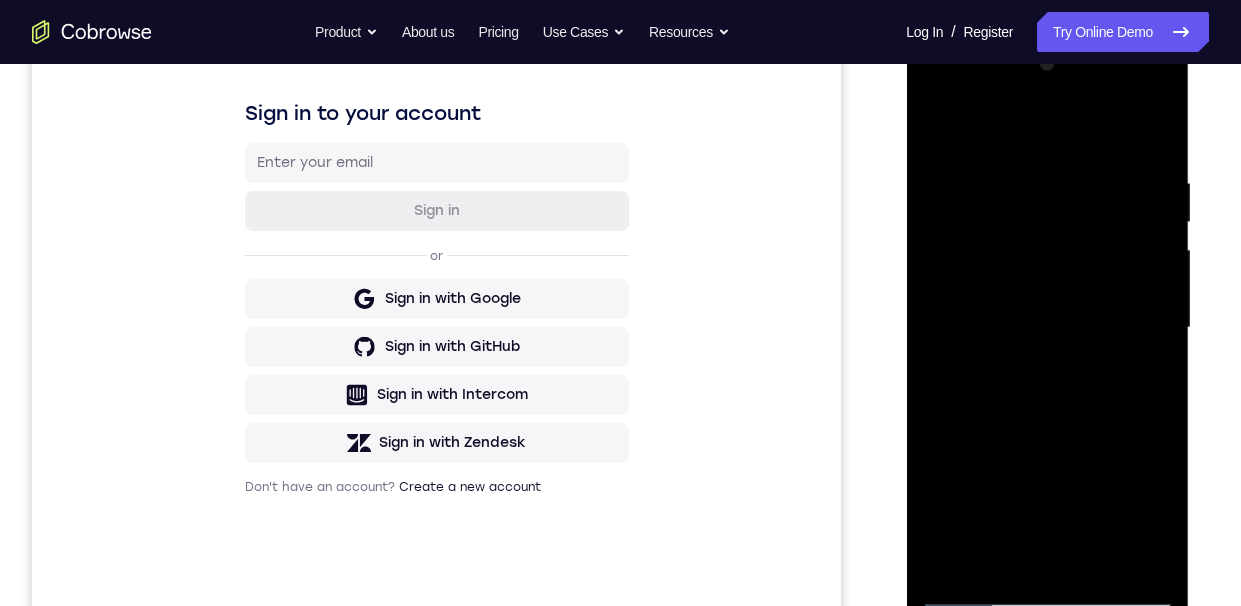 click at bounding box center [1047, 328] 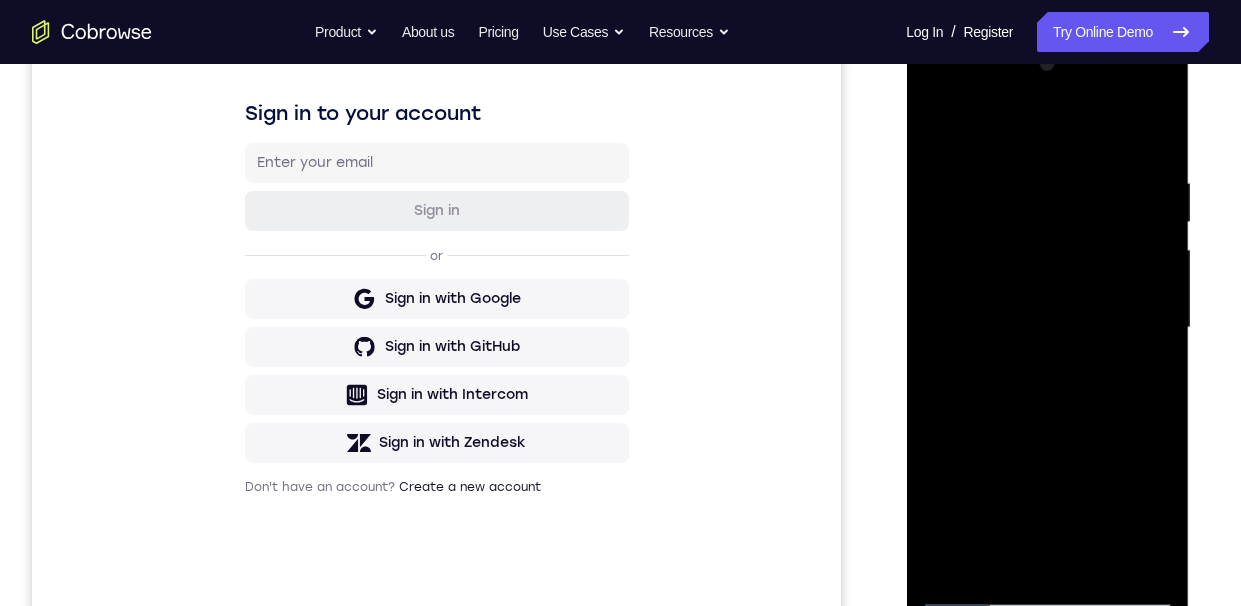 click at bounding box center (1047, 328) 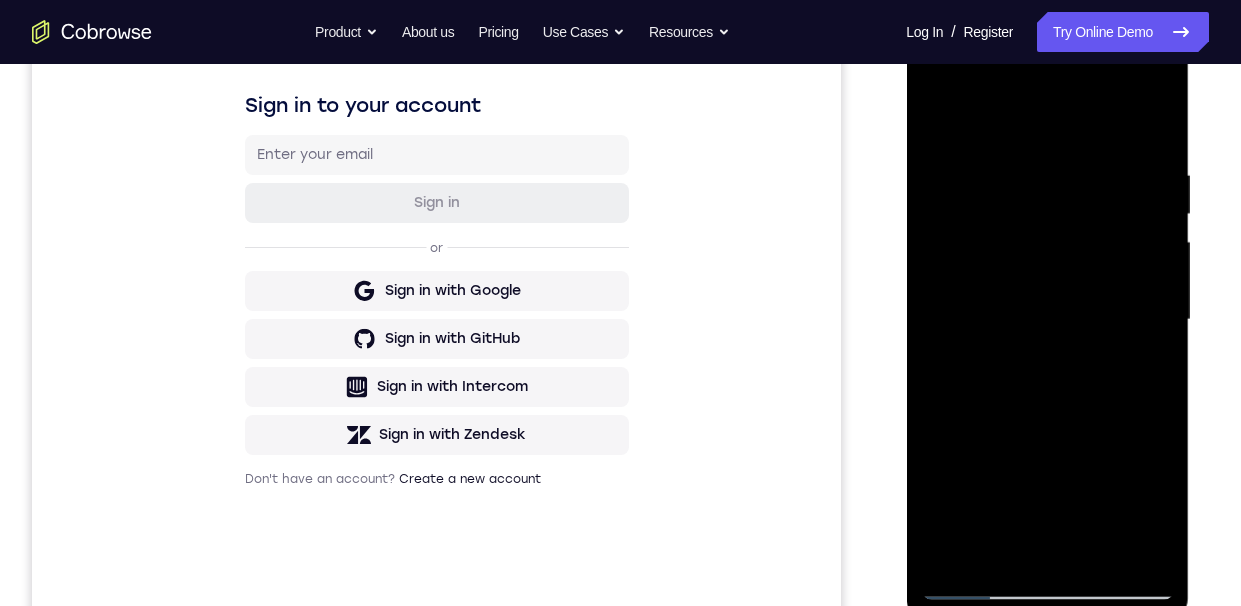 scroll, scrollTop: 305, scrollLeft: 0, axis: vertical 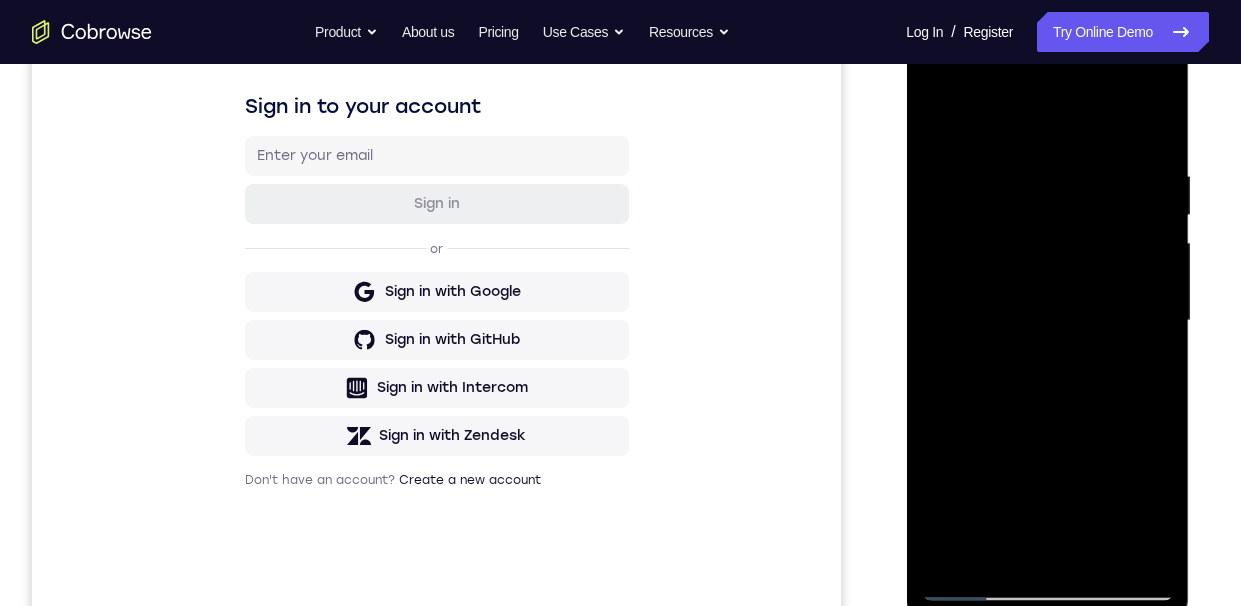 click at bounding box center (1047, 321) 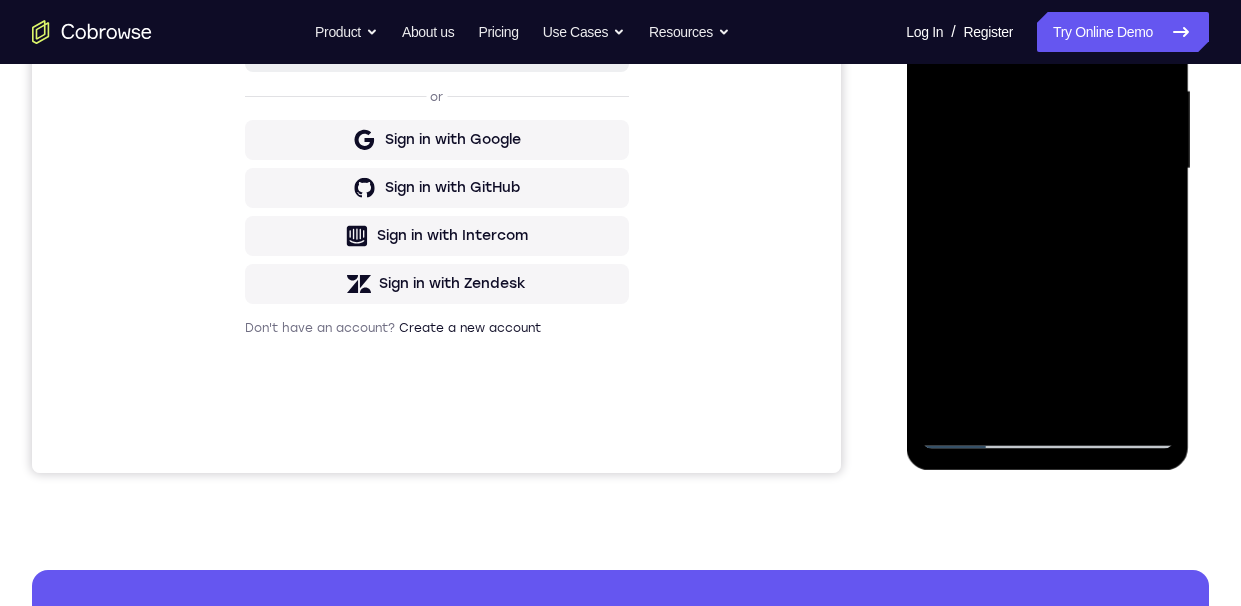 scroll, scrollTop: 414, scrollLeft: 0, axis: vertical 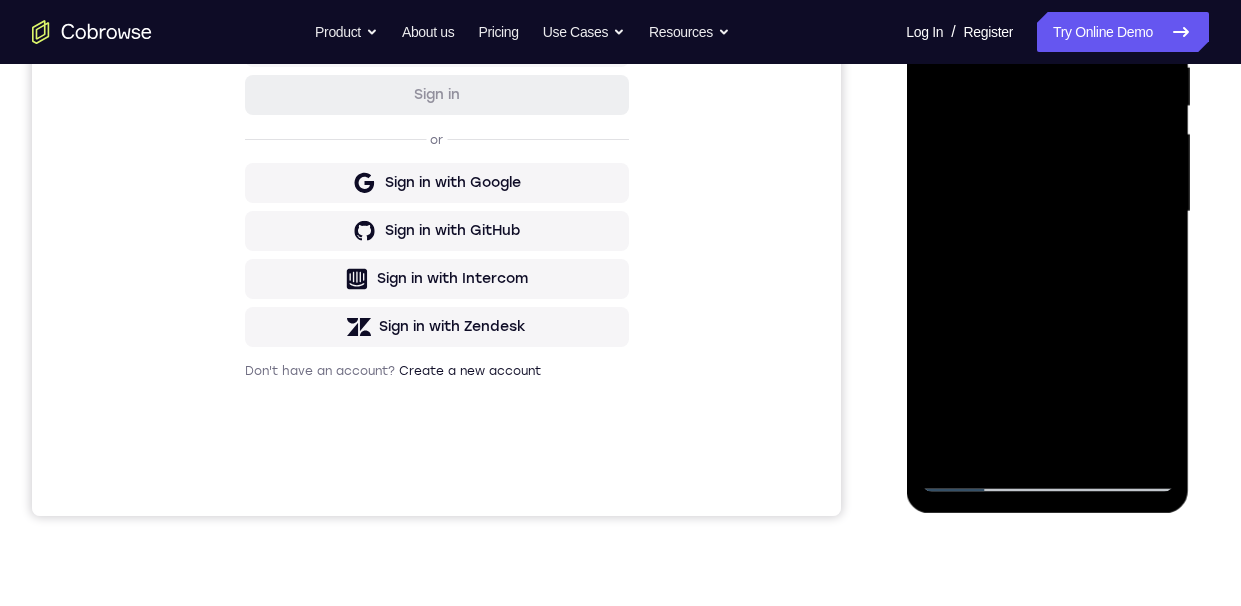 click at bounding box center [1047, 212] 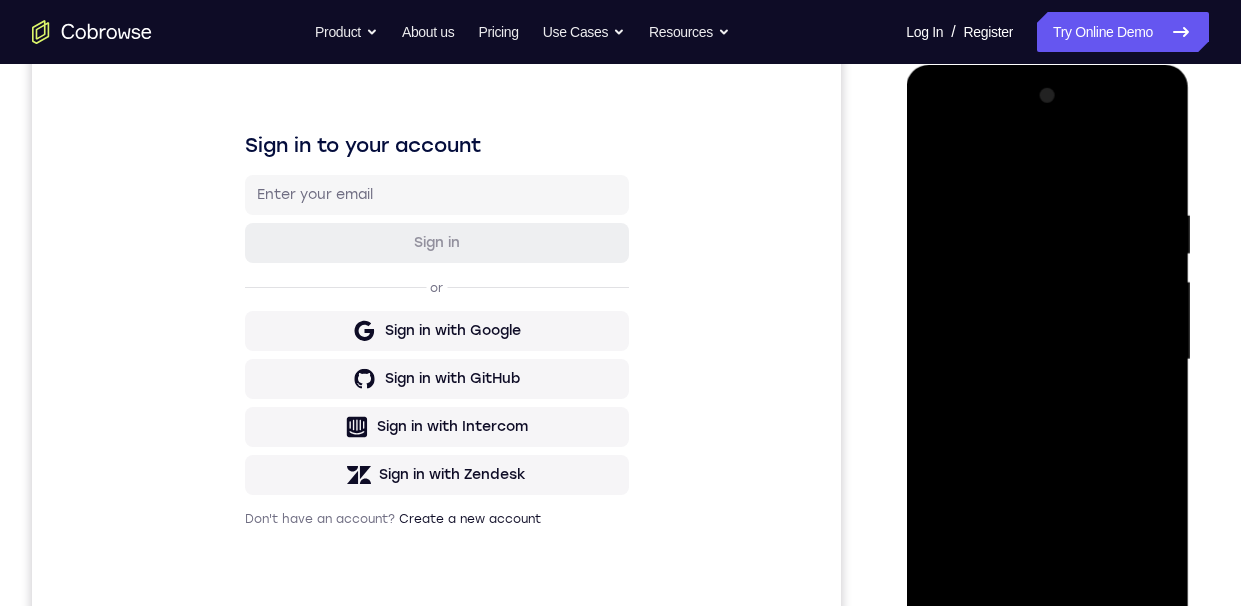 scroll, scrollTop: 372, scrollLeft: 0, axis: vertical 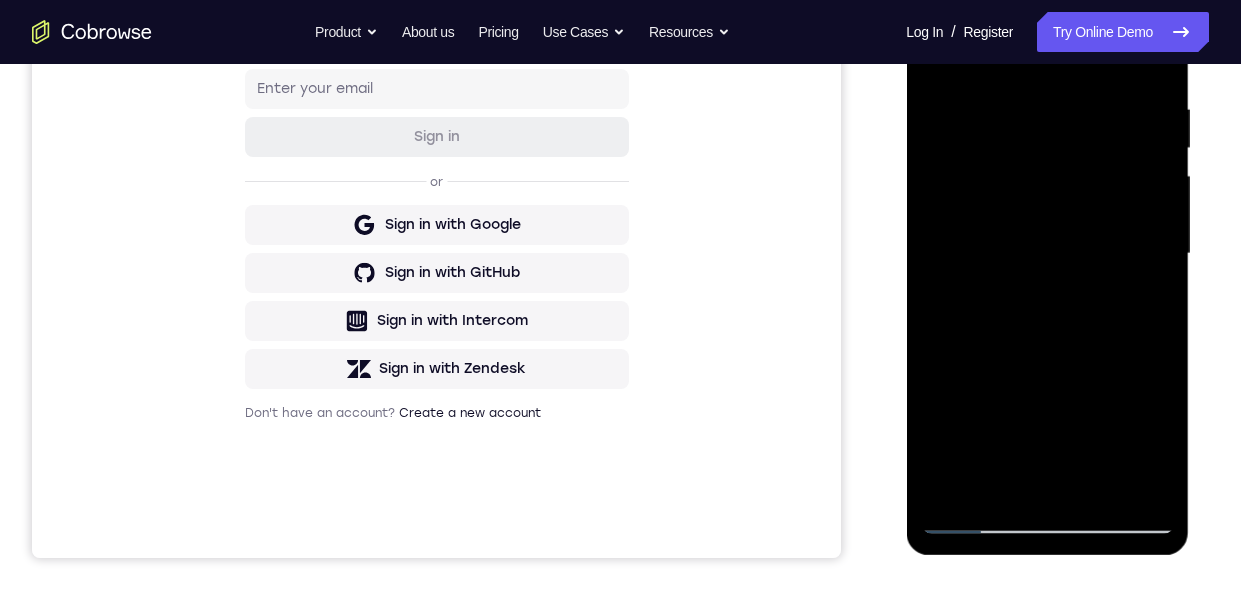 click at bounding box center (1047, 254) 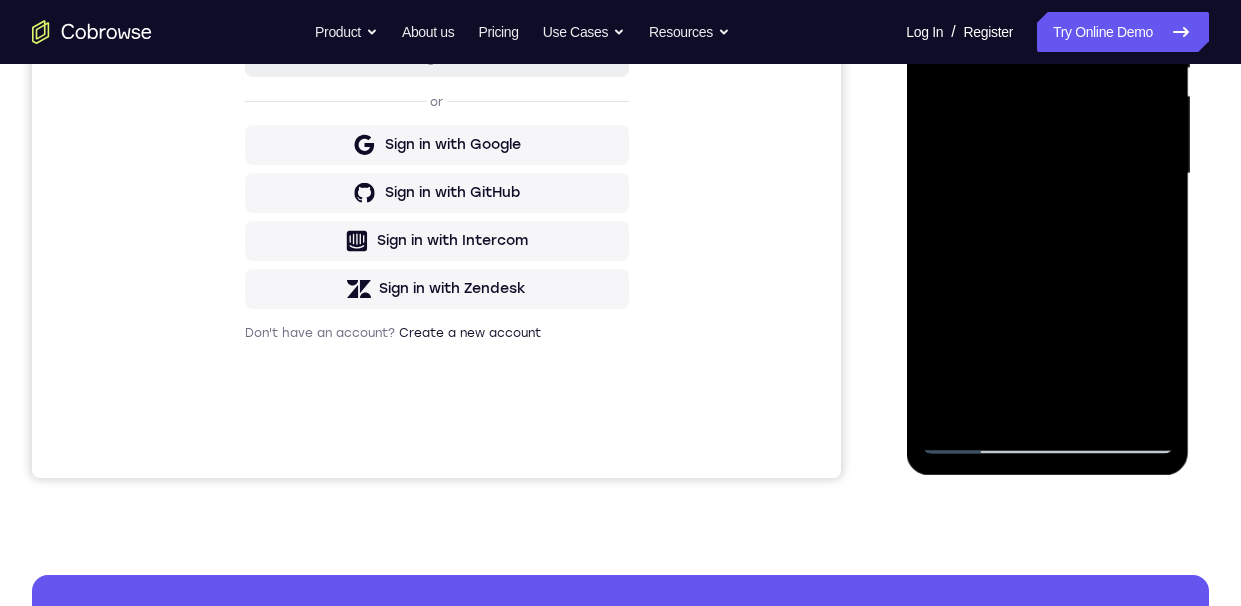 scroll, scrollTop: 369, scrollLeft: 0, axis: vertical 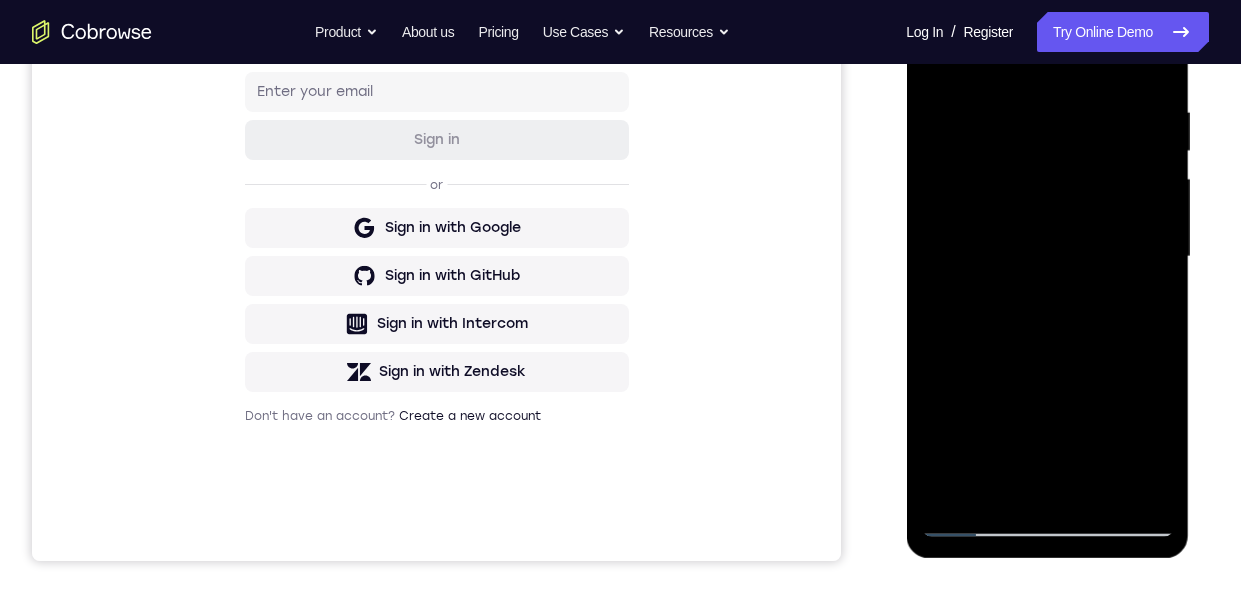 click at bounding box center [1047, 257] 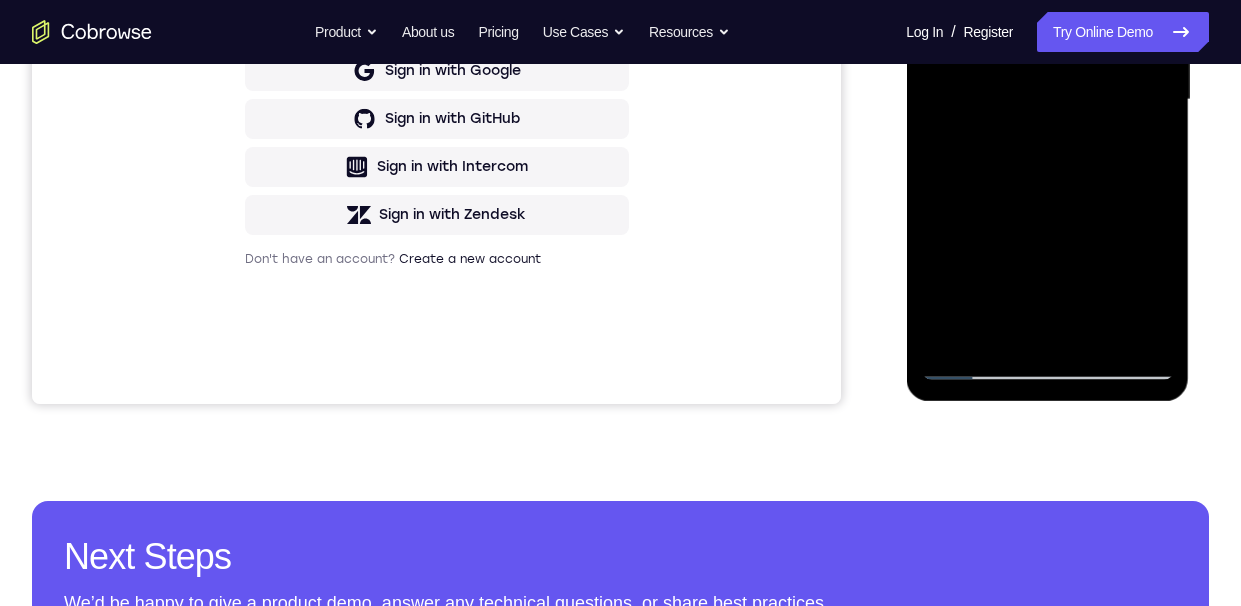 click at bounding box center (1047, 100) 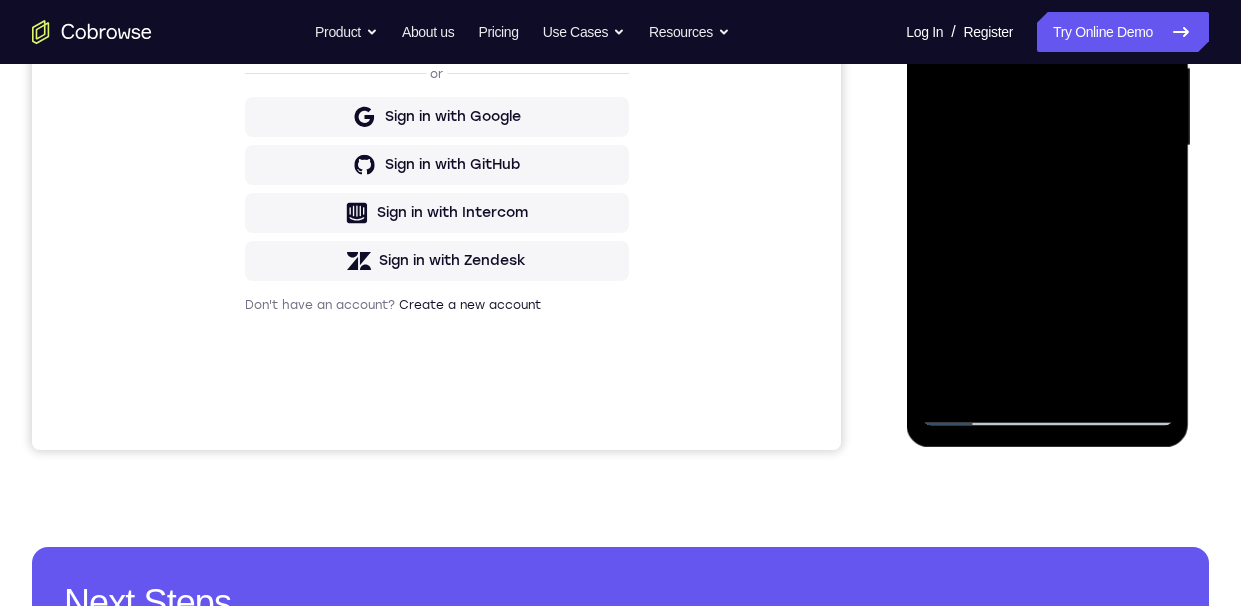 scroll, scrollTop: 482, scrollLeft: 0, axis: vertical 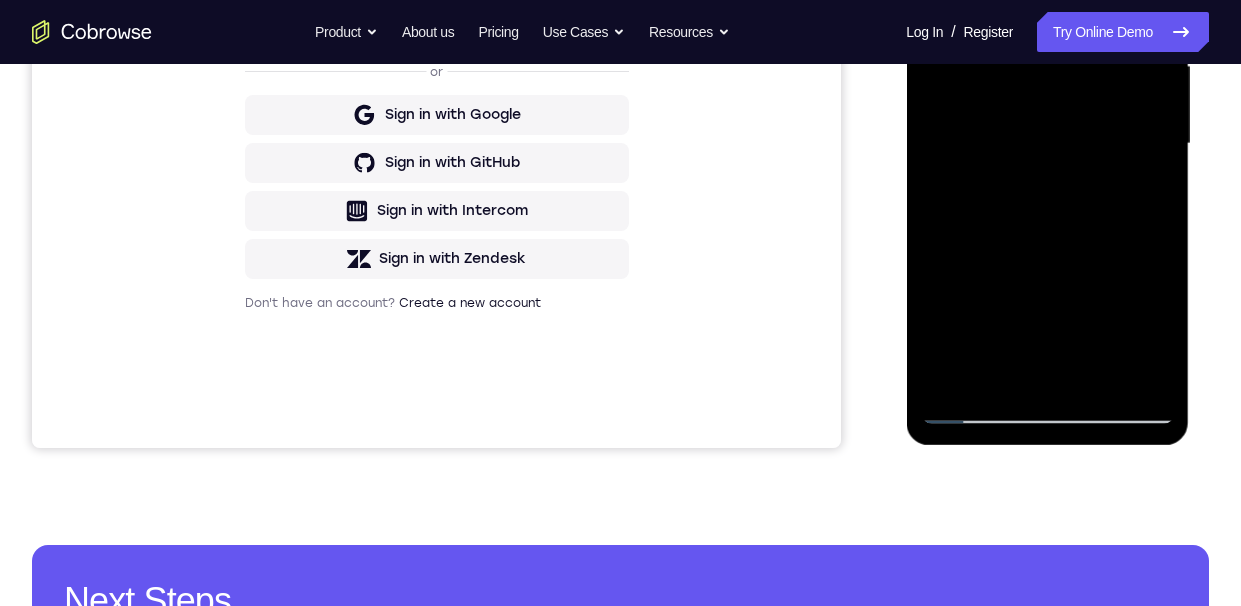 click at bounding box center [1047, 144] 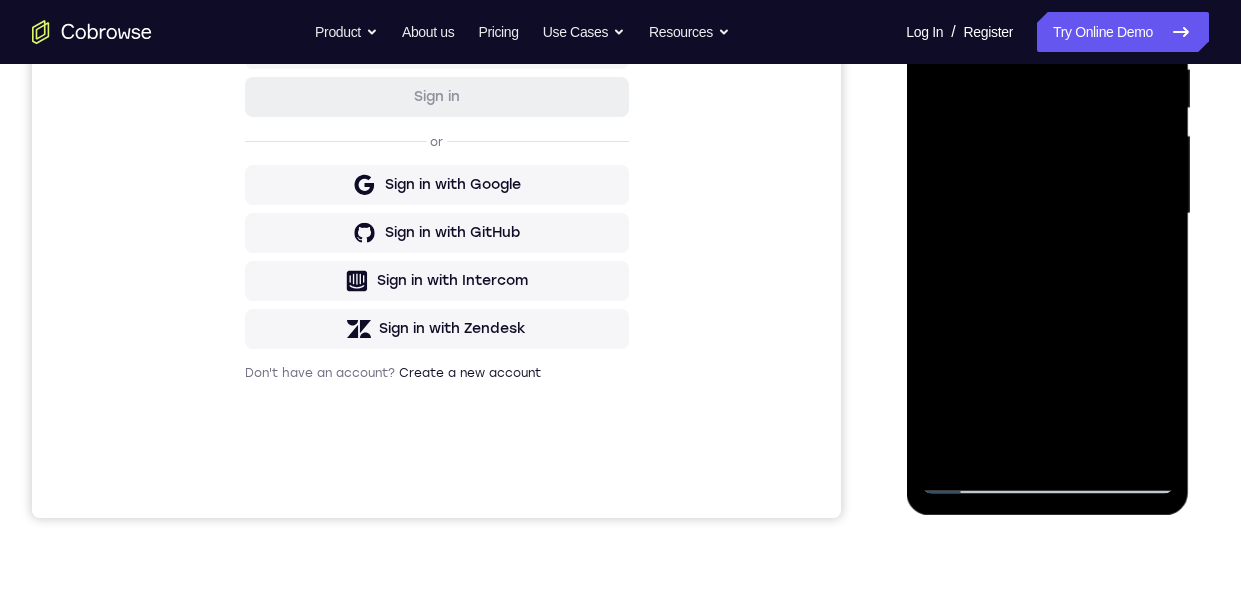 scroll, scrollTop: 414, scrollLeft: 0, axis: vertical 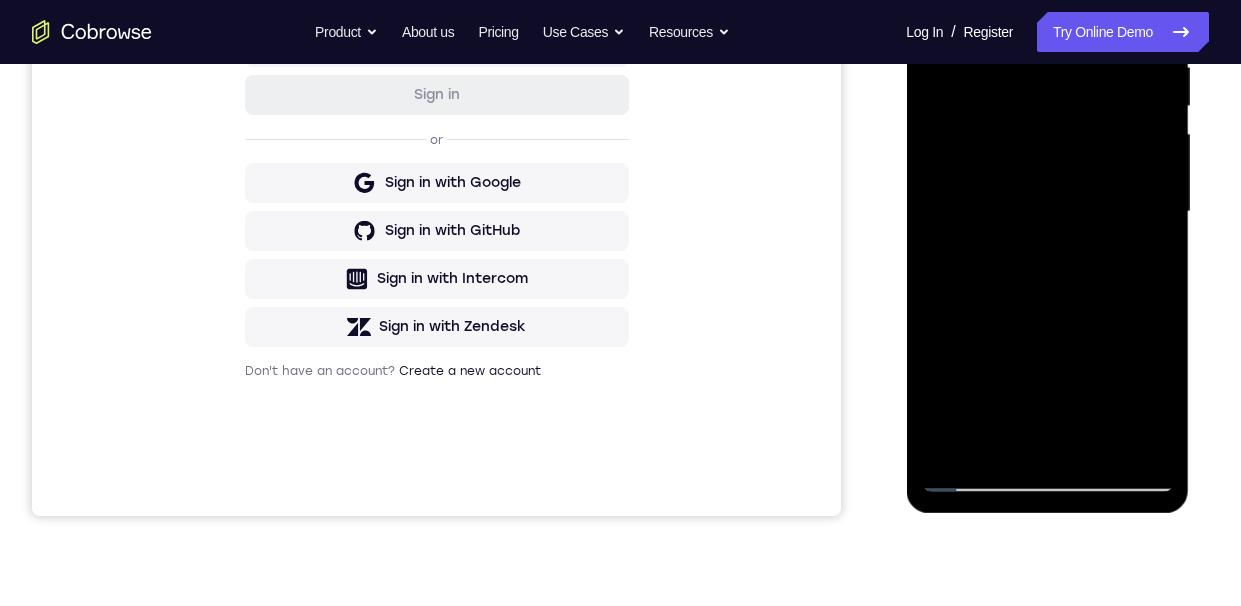 click at bounding box center [1047, 212] 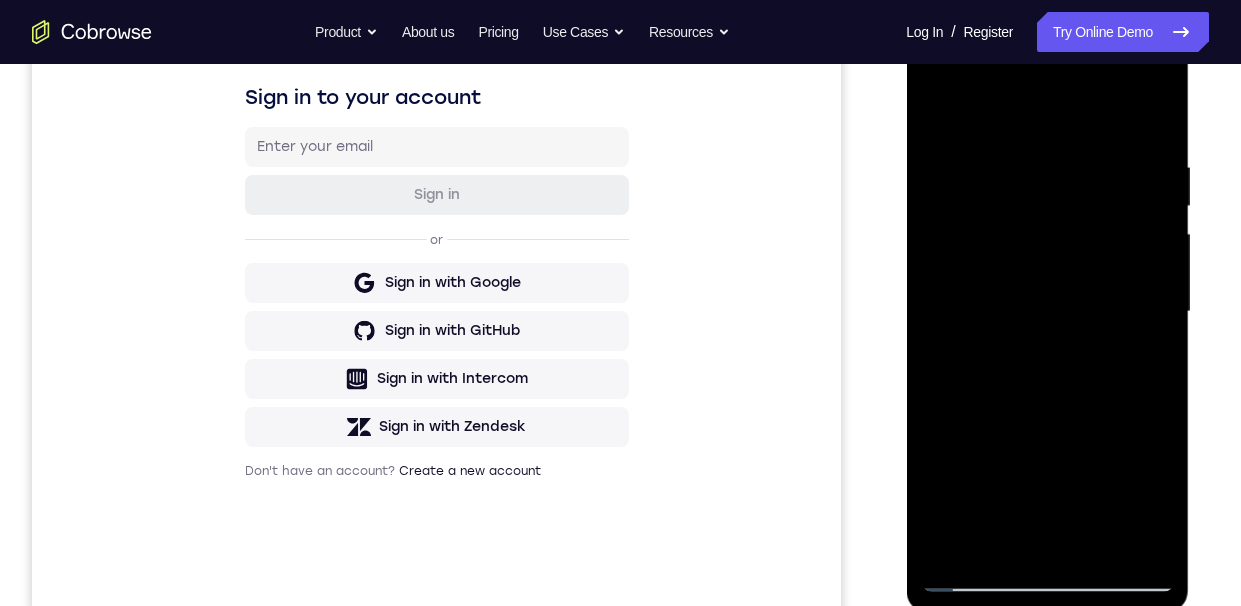 click at bounding box center (1047, 312) 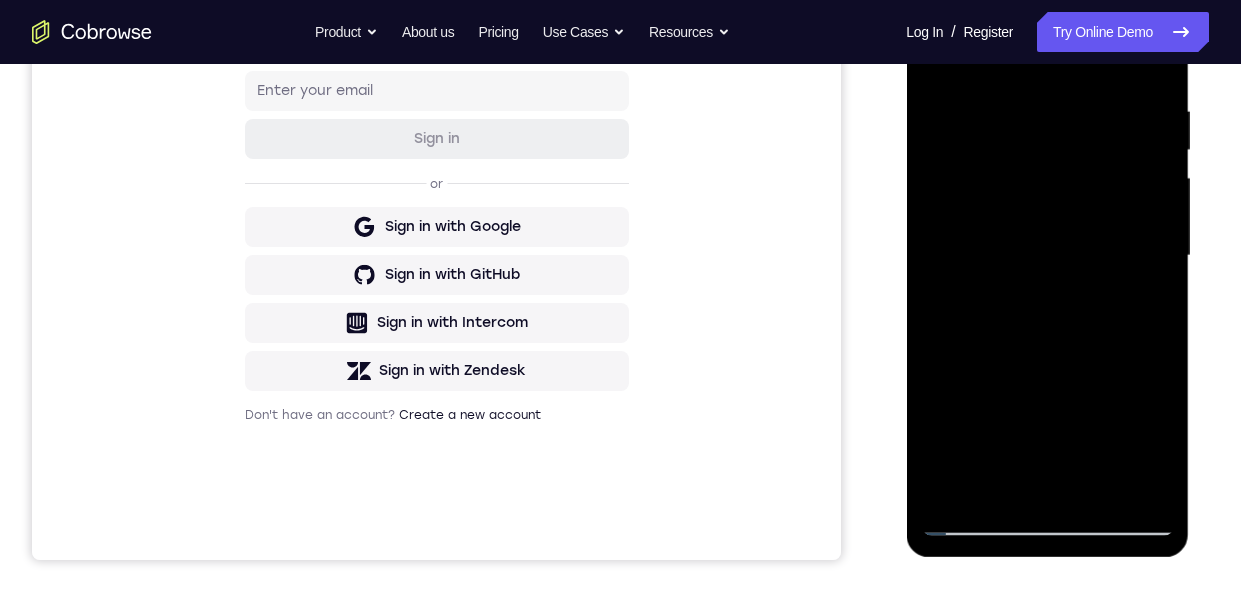 scroll, scrollTop: 319, scrollLeft: 0, axis: vertical 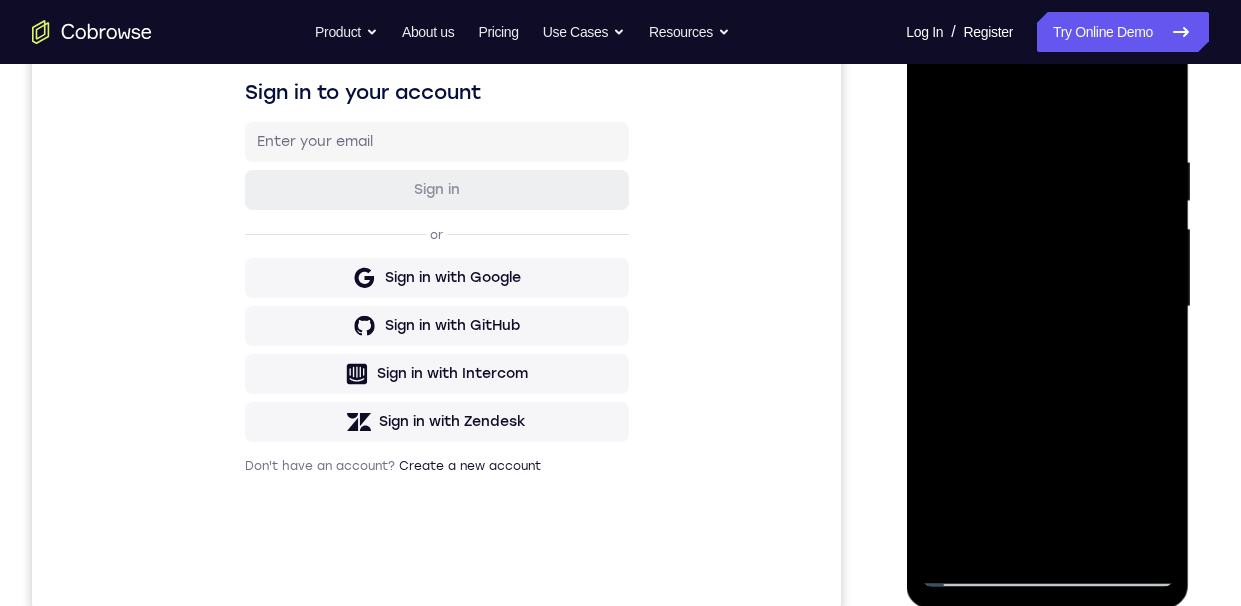 click at bounding box center (1047, 307) 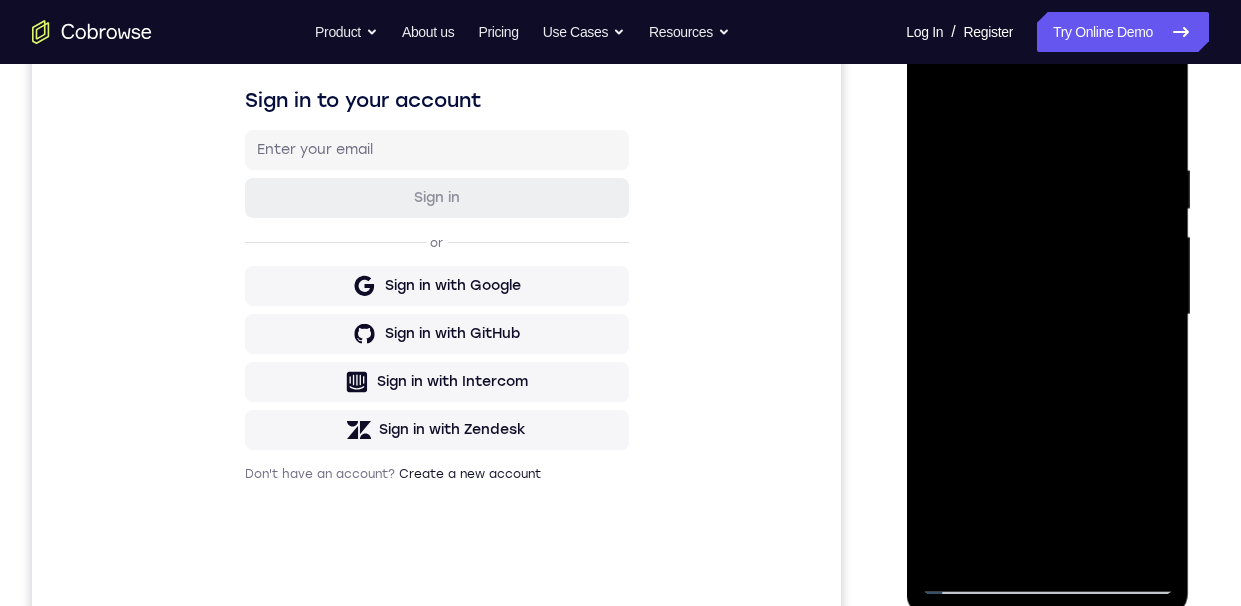 click at bounding box center (1047, 315) 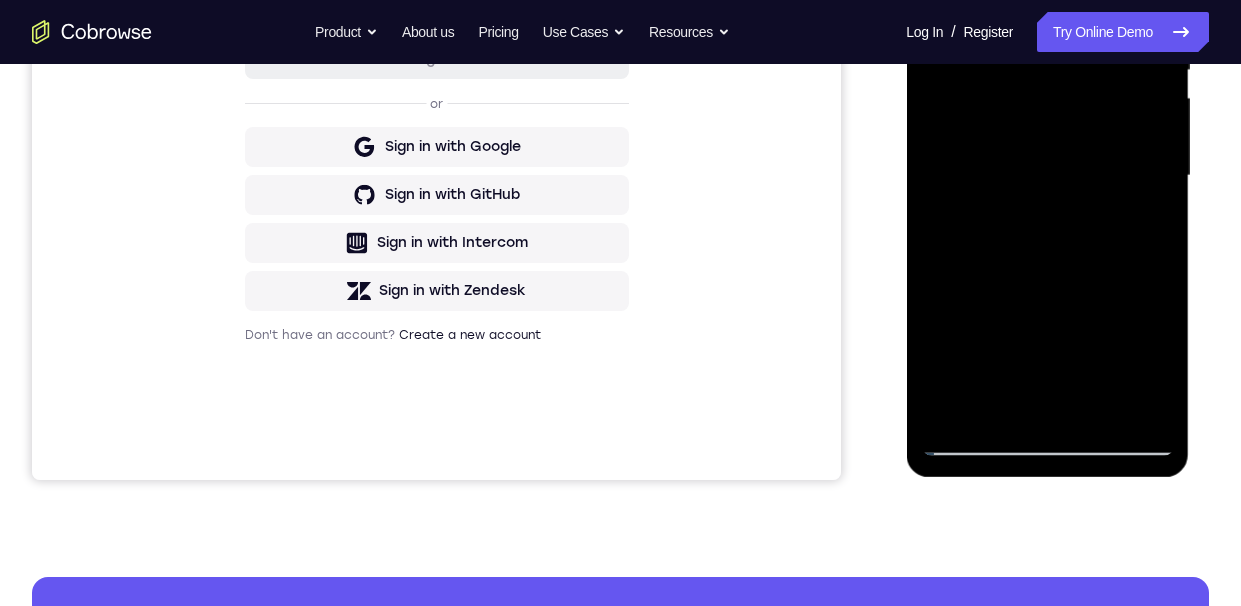click at bounding box center [1047, 176] 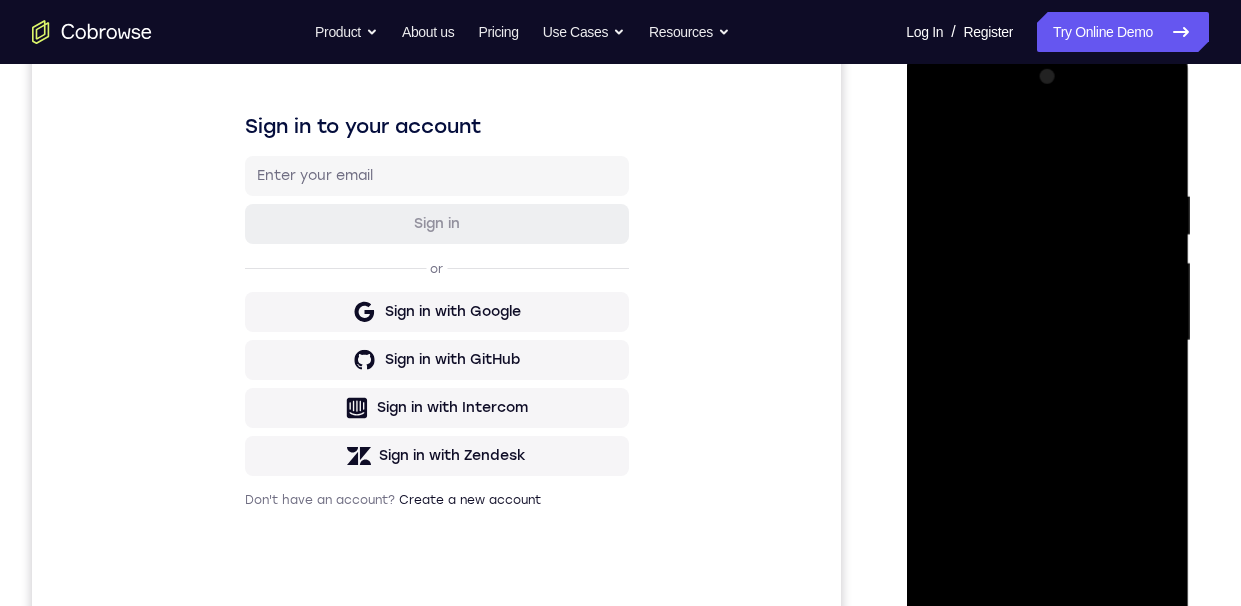 scroll, scrollTop: 383, scrollLeft: 0, axis: vertical 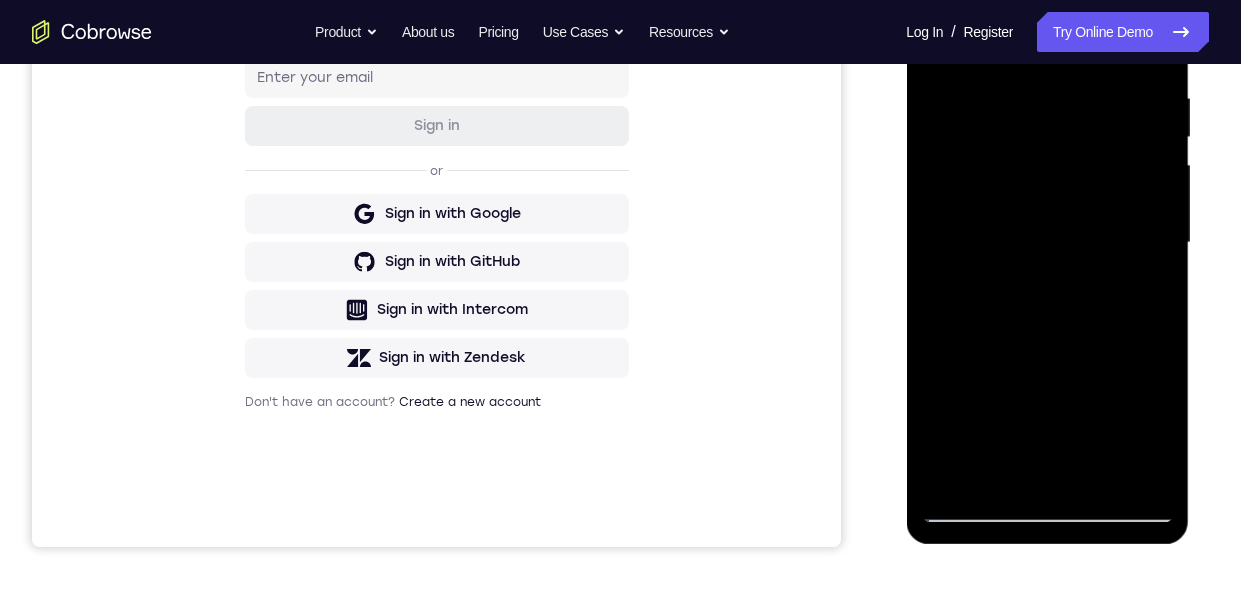 click at bounding box center [1047, 243] 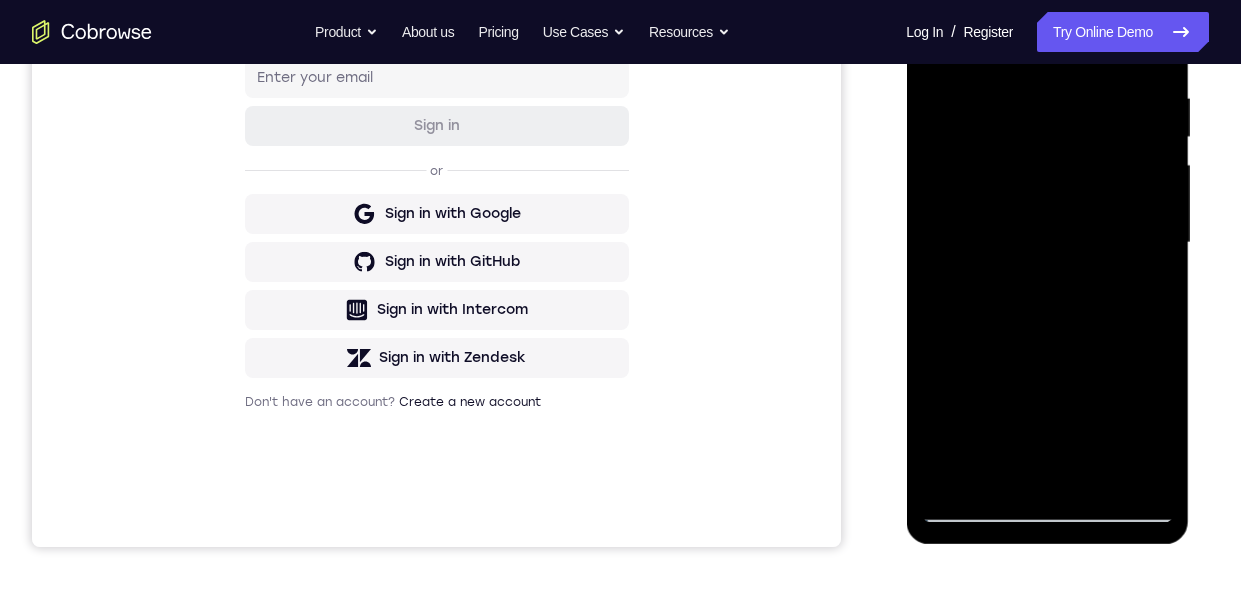 click at bounding box center (1047, 243) 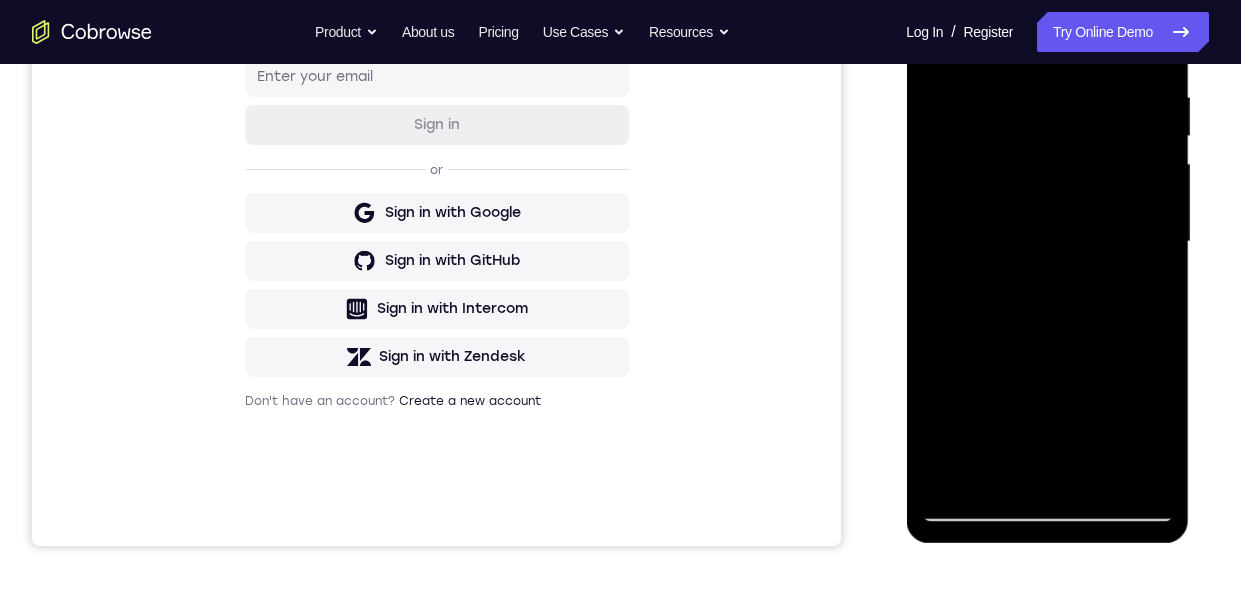 click at bounding box center (1047, 242) 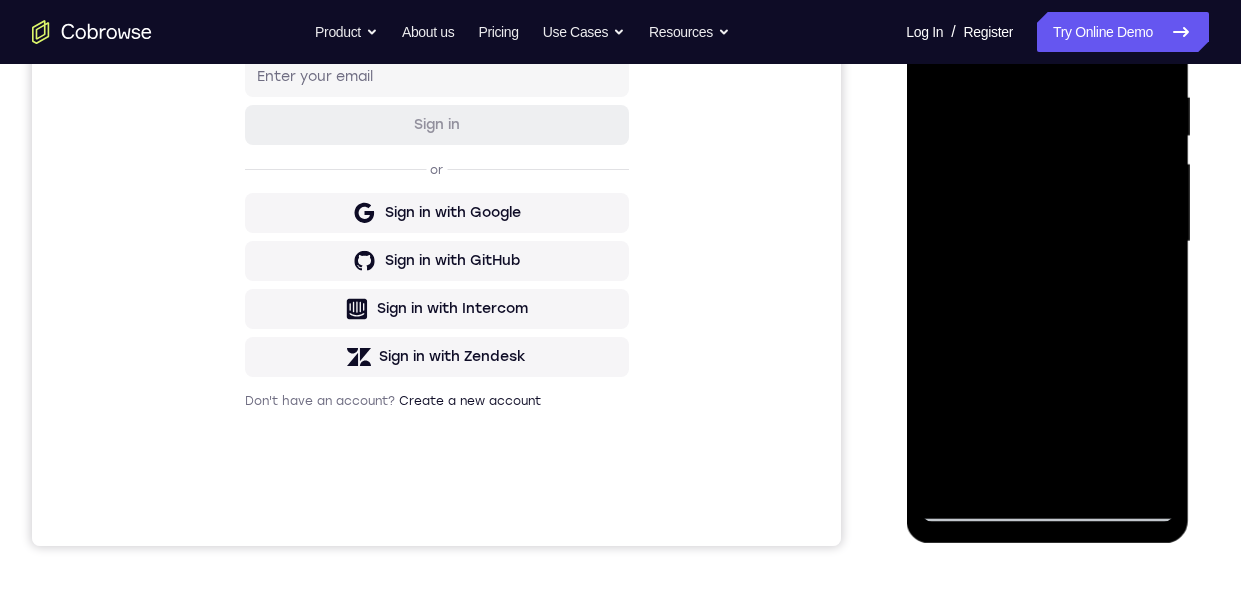 click at bounding box center (1047, 242) 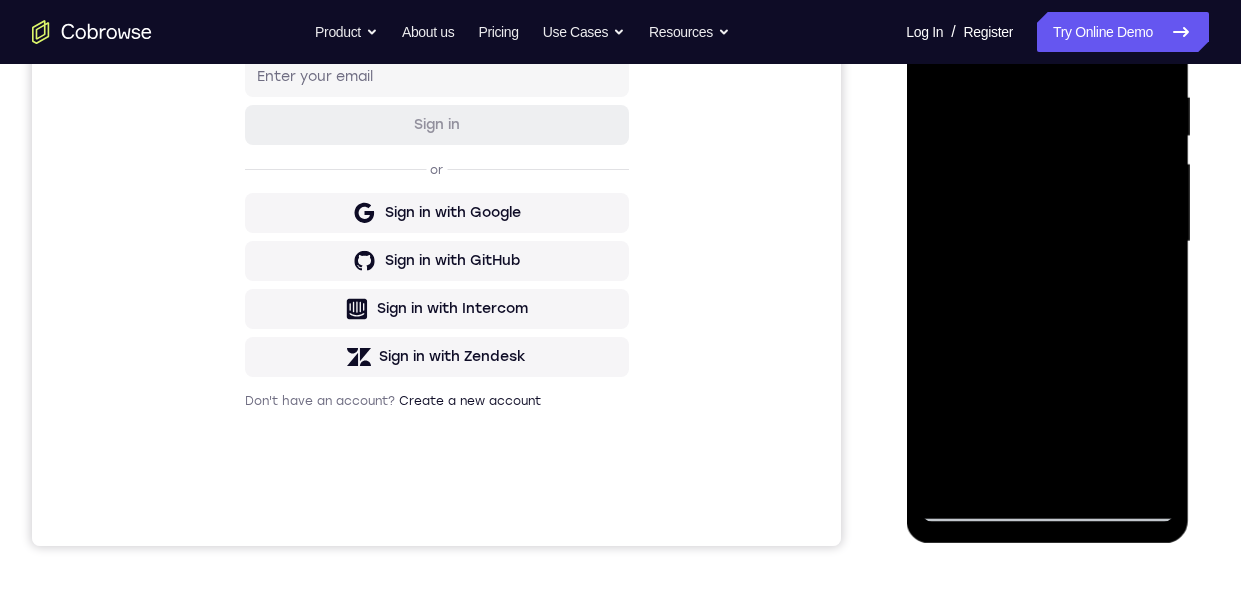click at bounding box center (1047, 242) 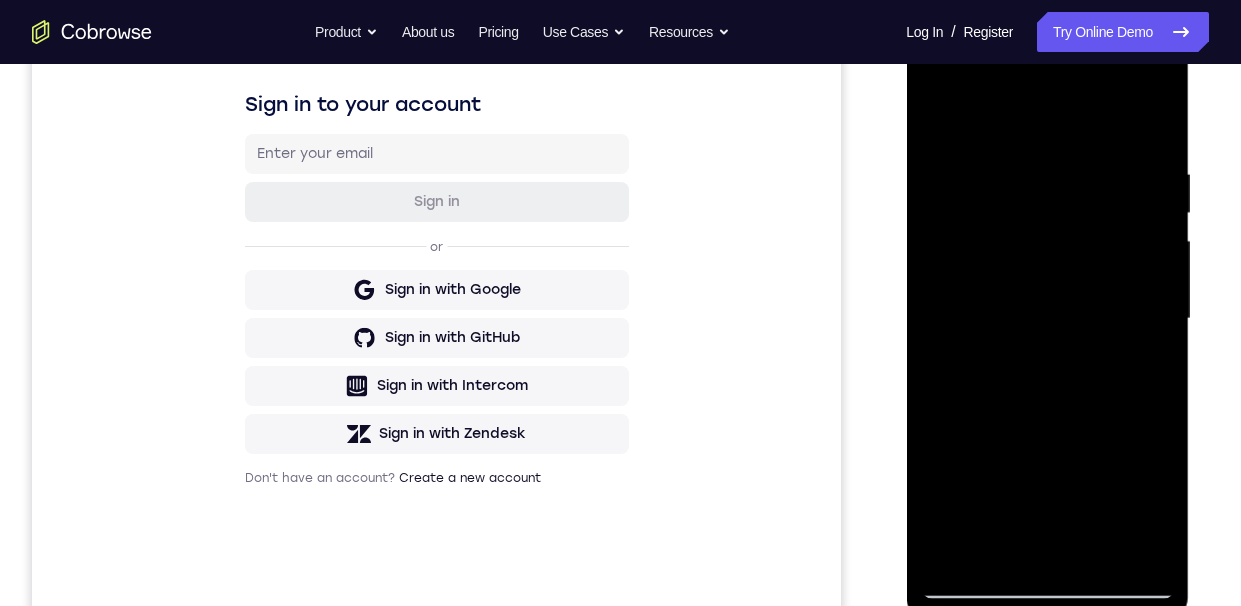 scroll, scrollTop: 293, scrollLeft: 0, axis: vertical 